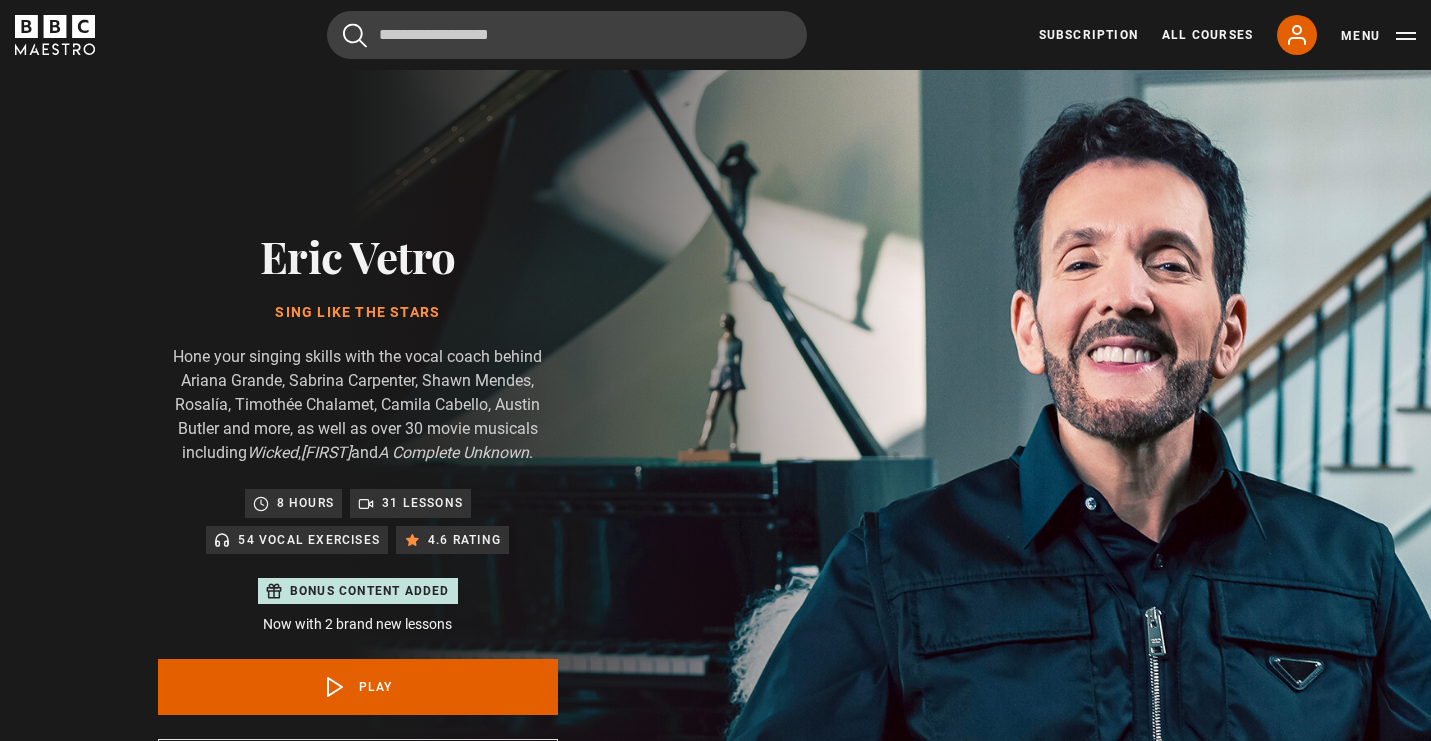 scroll, scrollTop: 632, scrollLeft: 0, axis: vertical 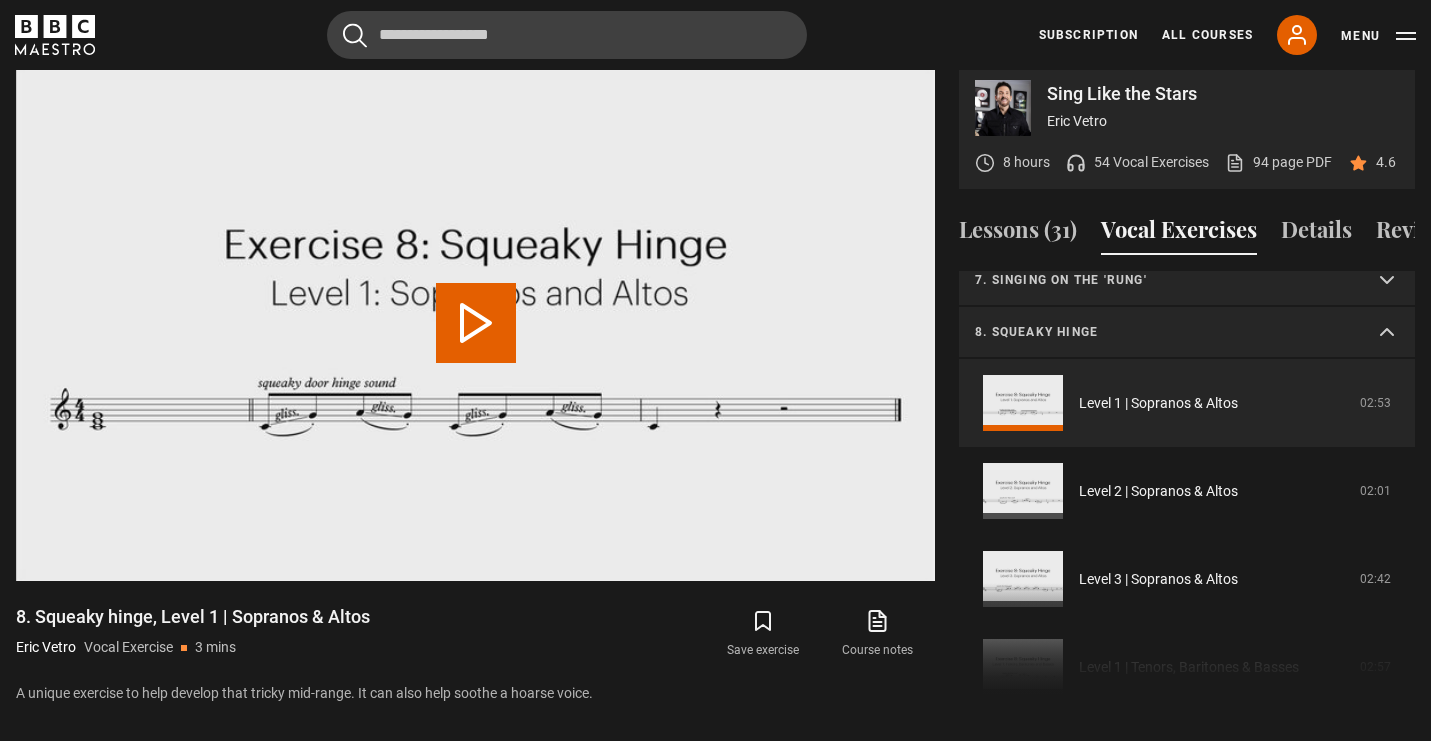 click on "8. Squeaky hinge" at bounding box center (1187, 333) 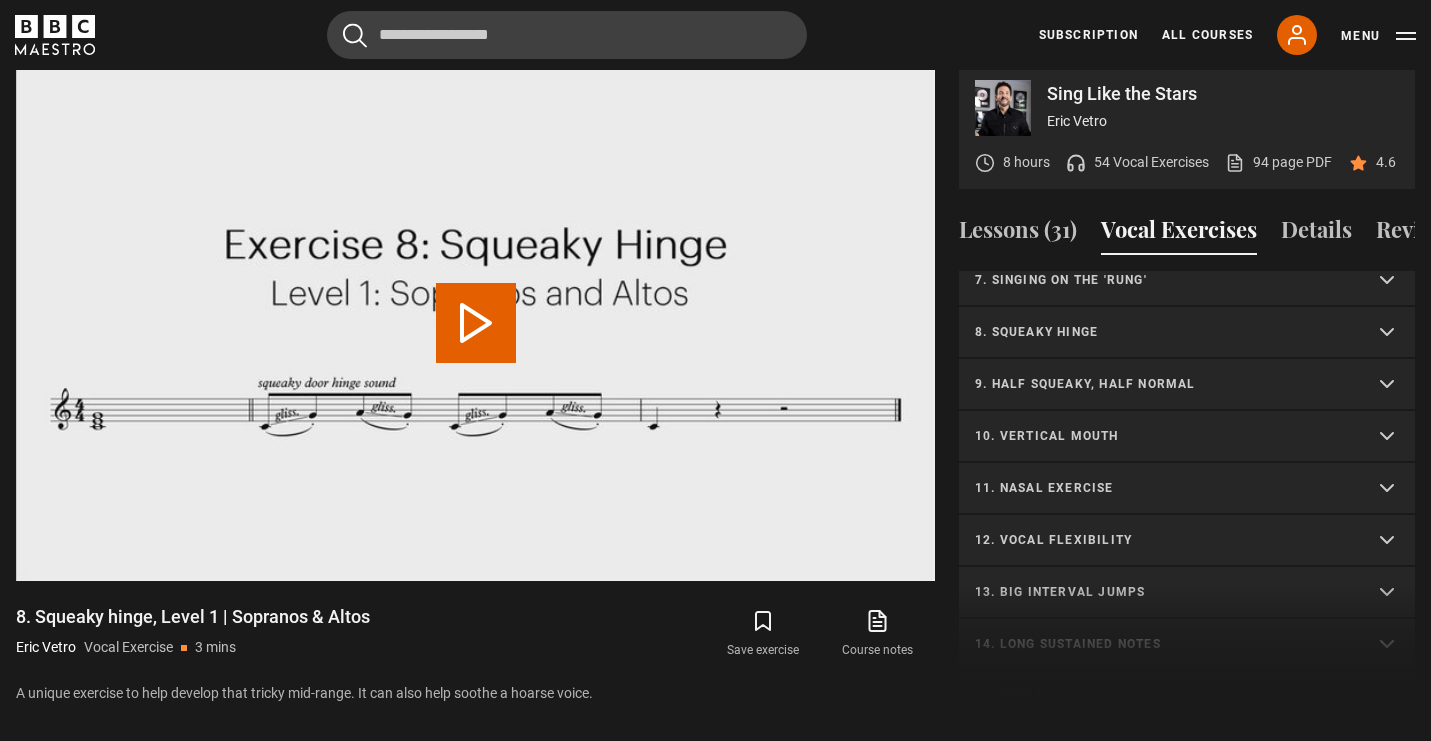 scroll, scrollTop: 0, scrollLeft: 0, axis: both 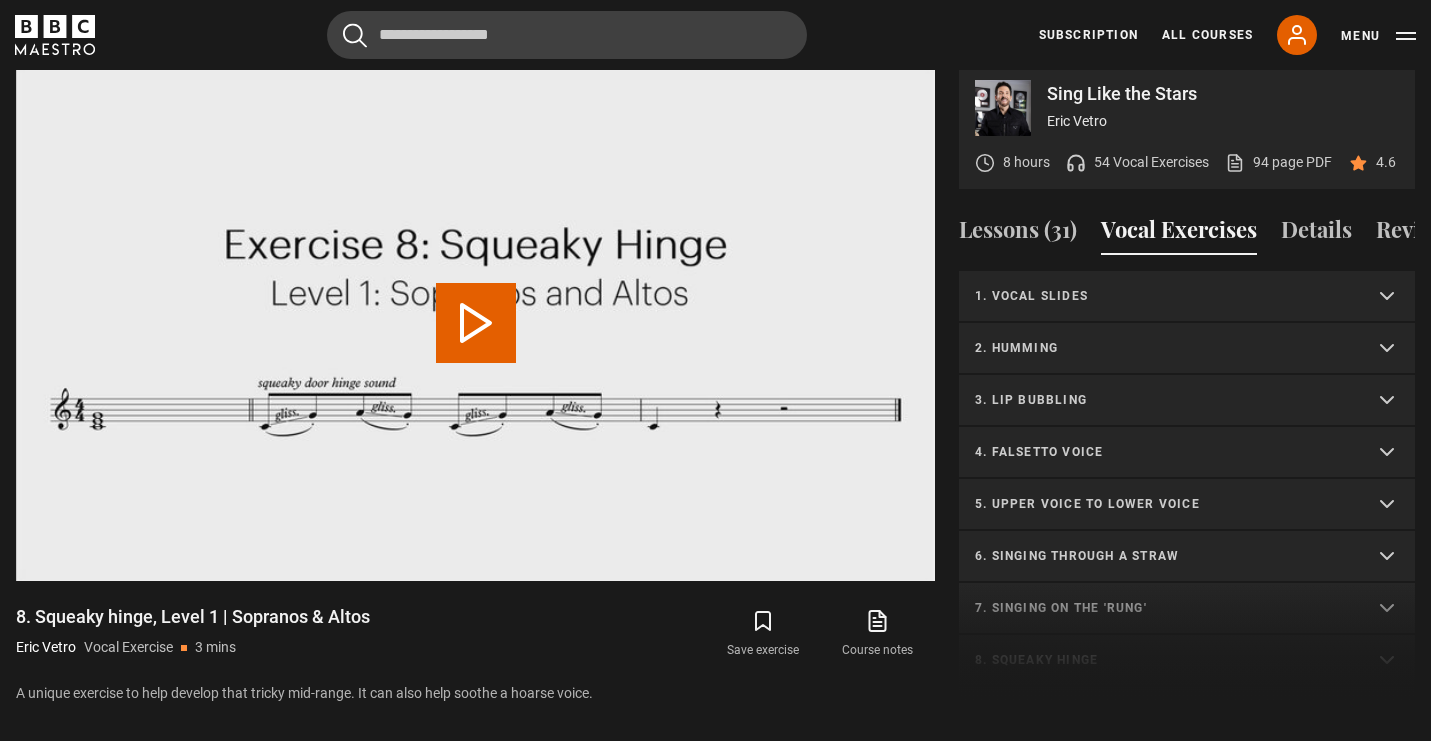 click on "1. Vocal slides" at bounding box center [1187, 297] 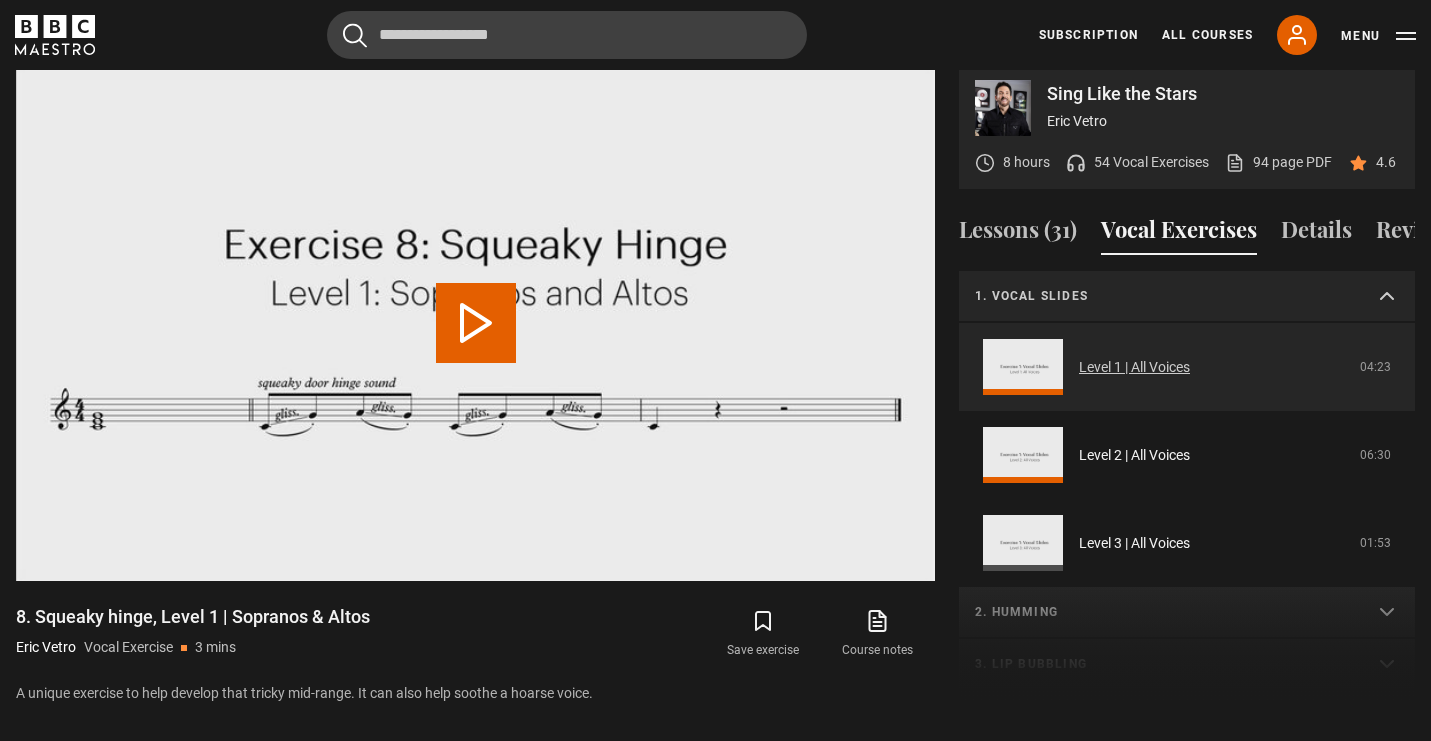 click on "Level 1 | All Voices" at bounding box center [1134, 367] 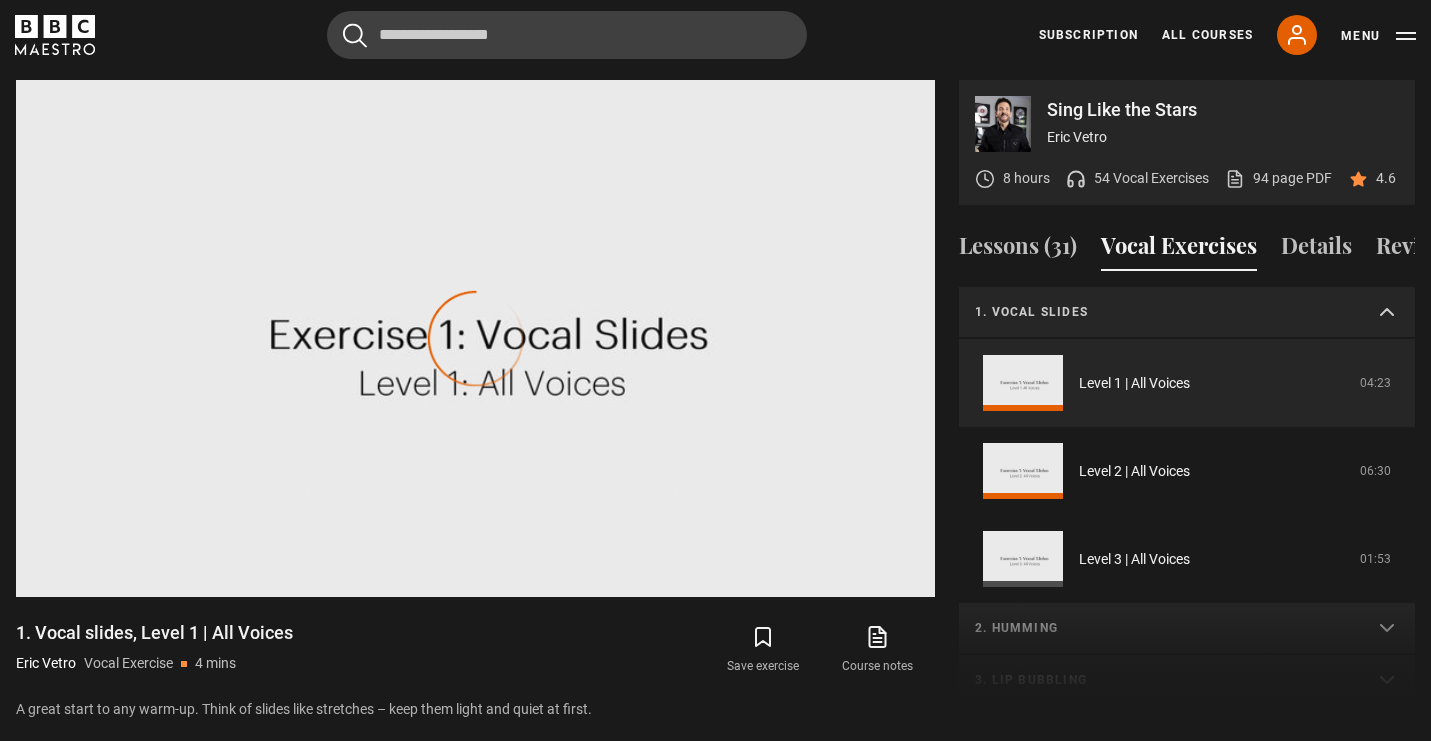 scroll, scrollTop: 957, scrollLeft: 0, axis: vertical 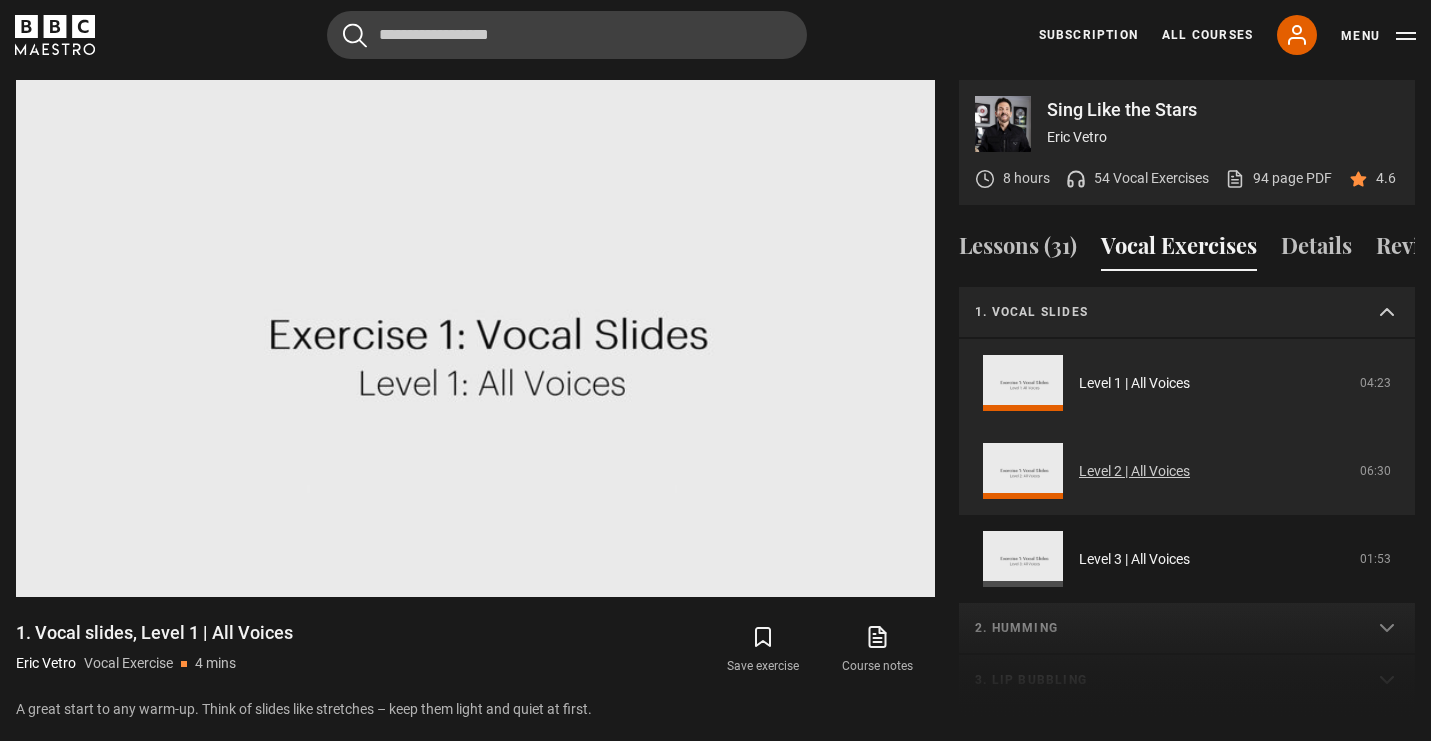 click on "Level 2 | All Voices" at bounding box center [1134, 471] 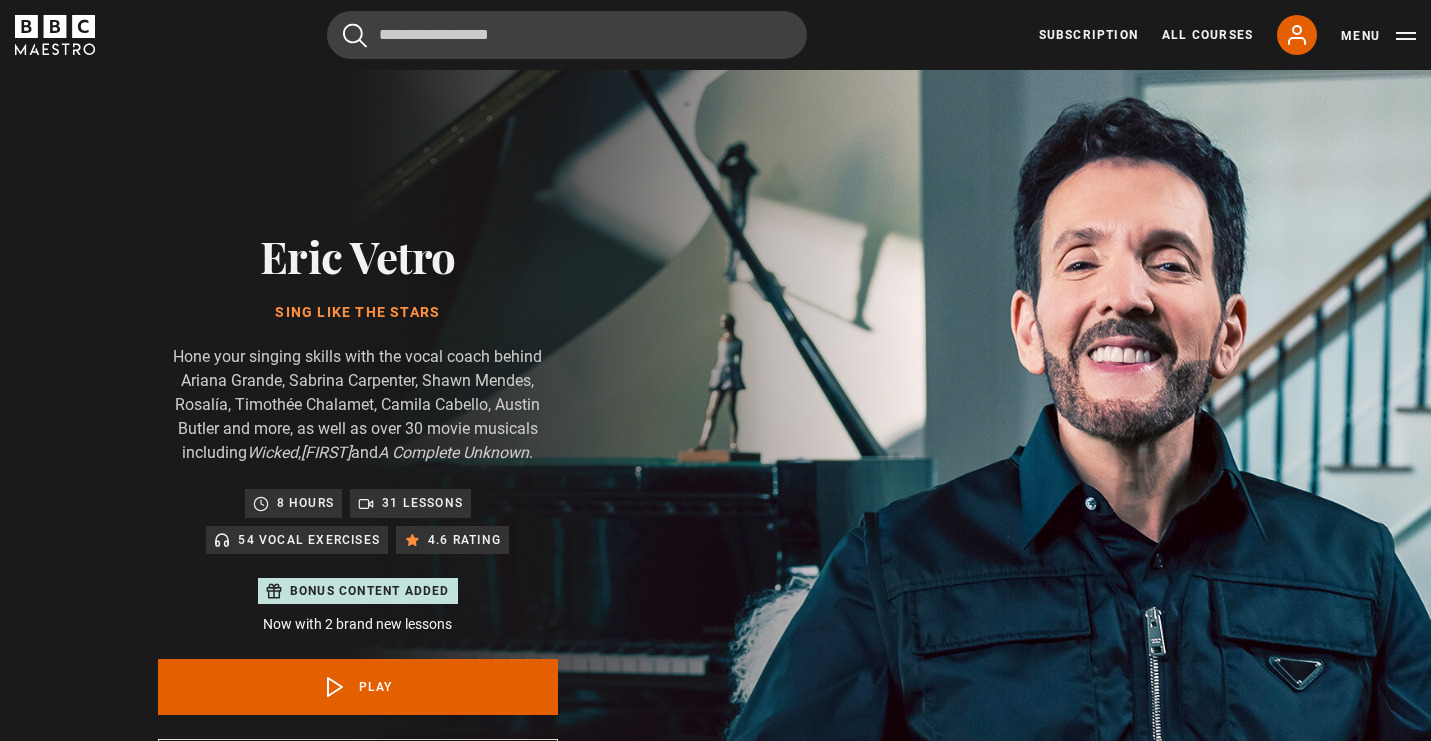 scroll, scrollTop: 957, scrollLeft: 0, axis: vertical 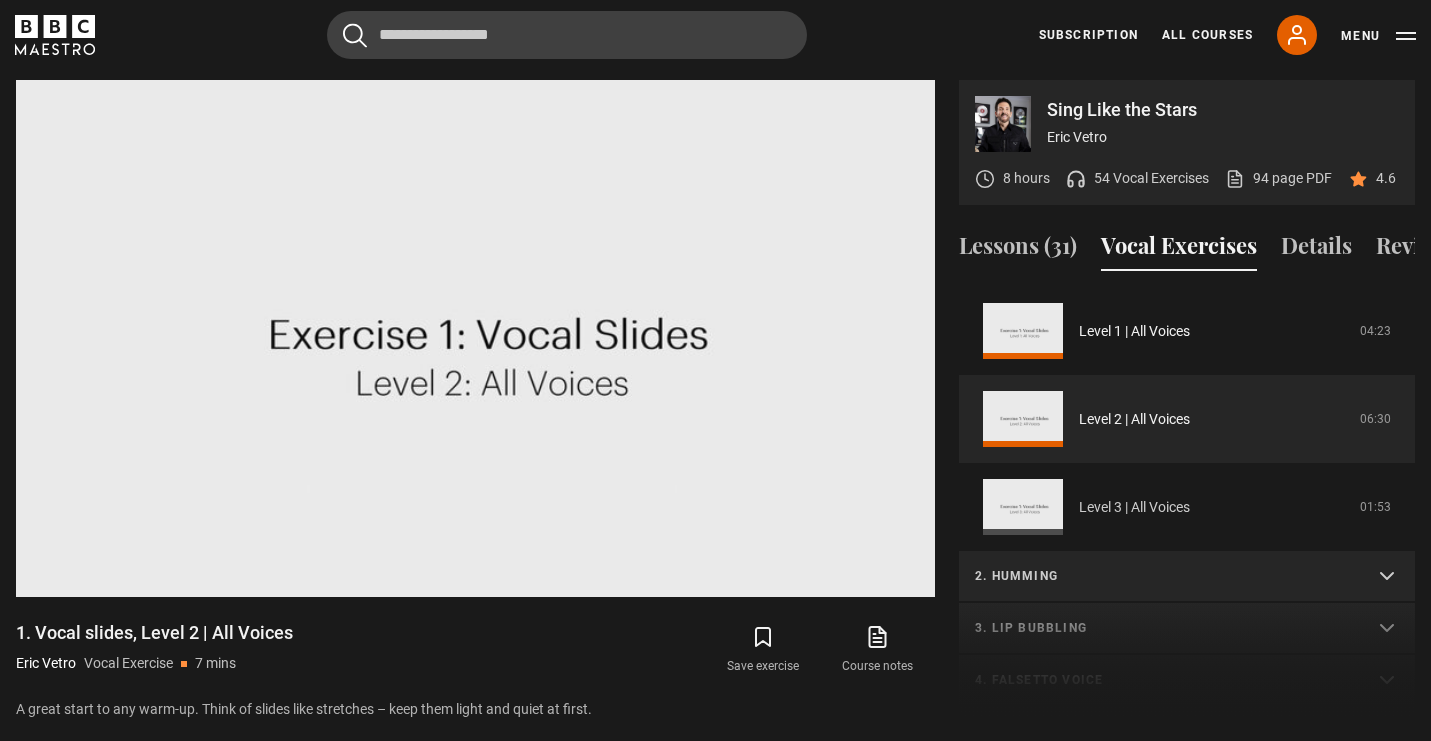 click on "Level 3 | All Voices" at bounding box center [1134, 507] 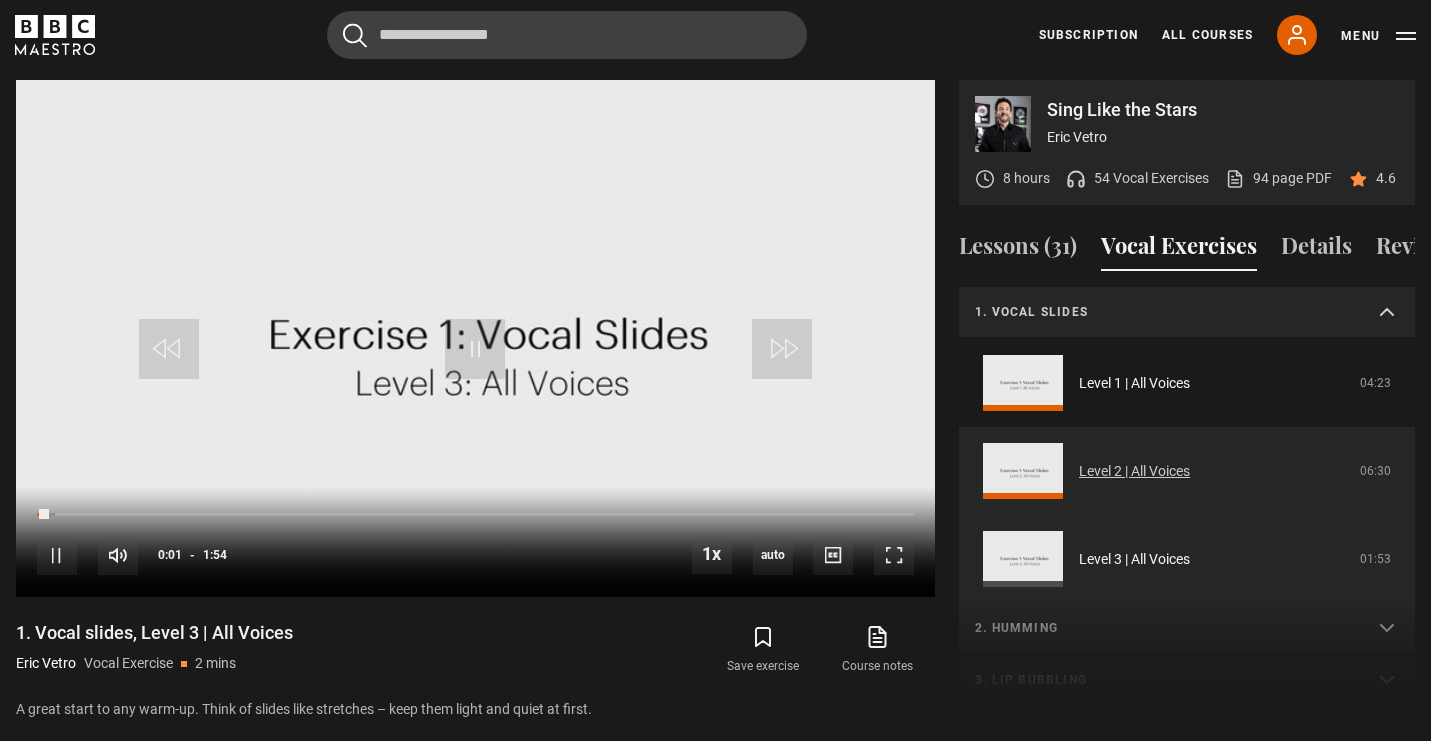 scroll, scrollTop: 957, scrollLeft: 0, axis: vertical 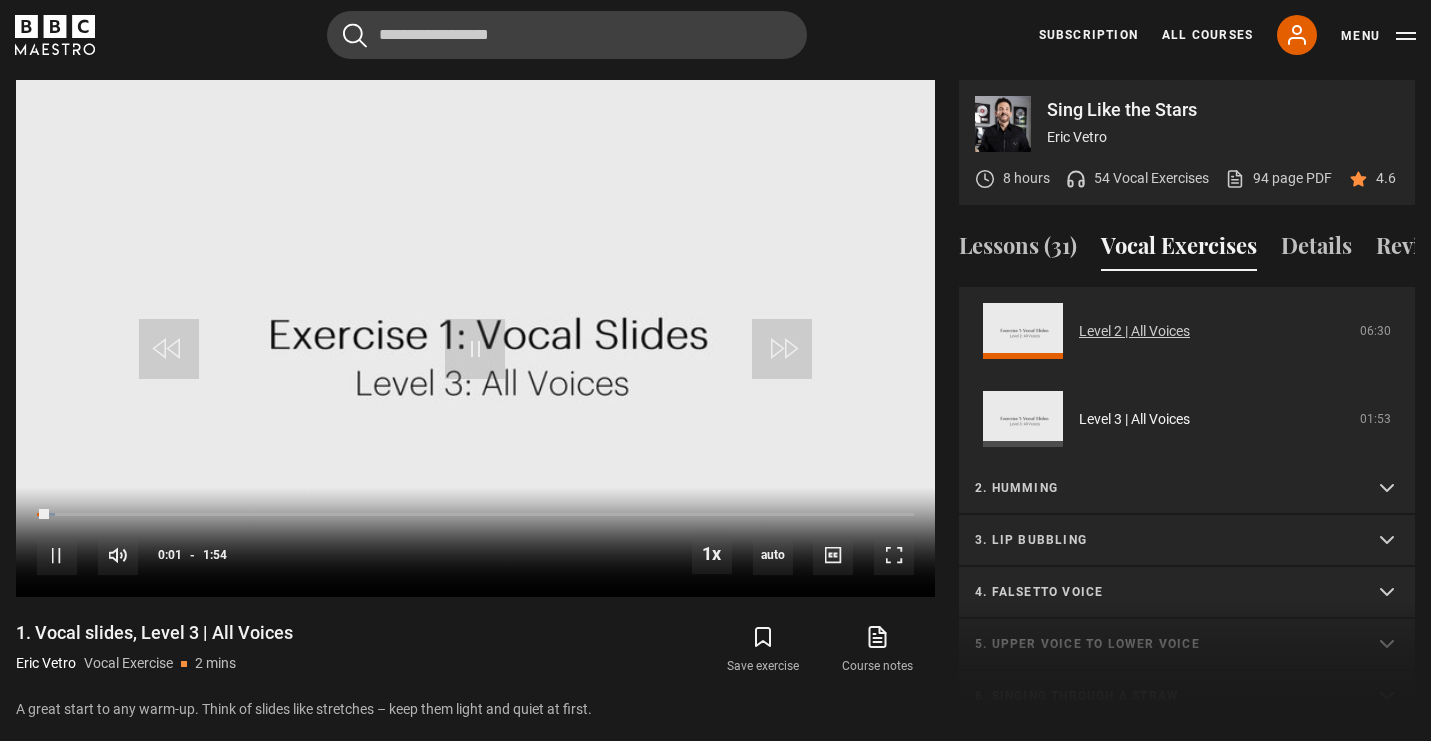 click on "Level 2 | All Voices" at bounding box center (1134, 331) 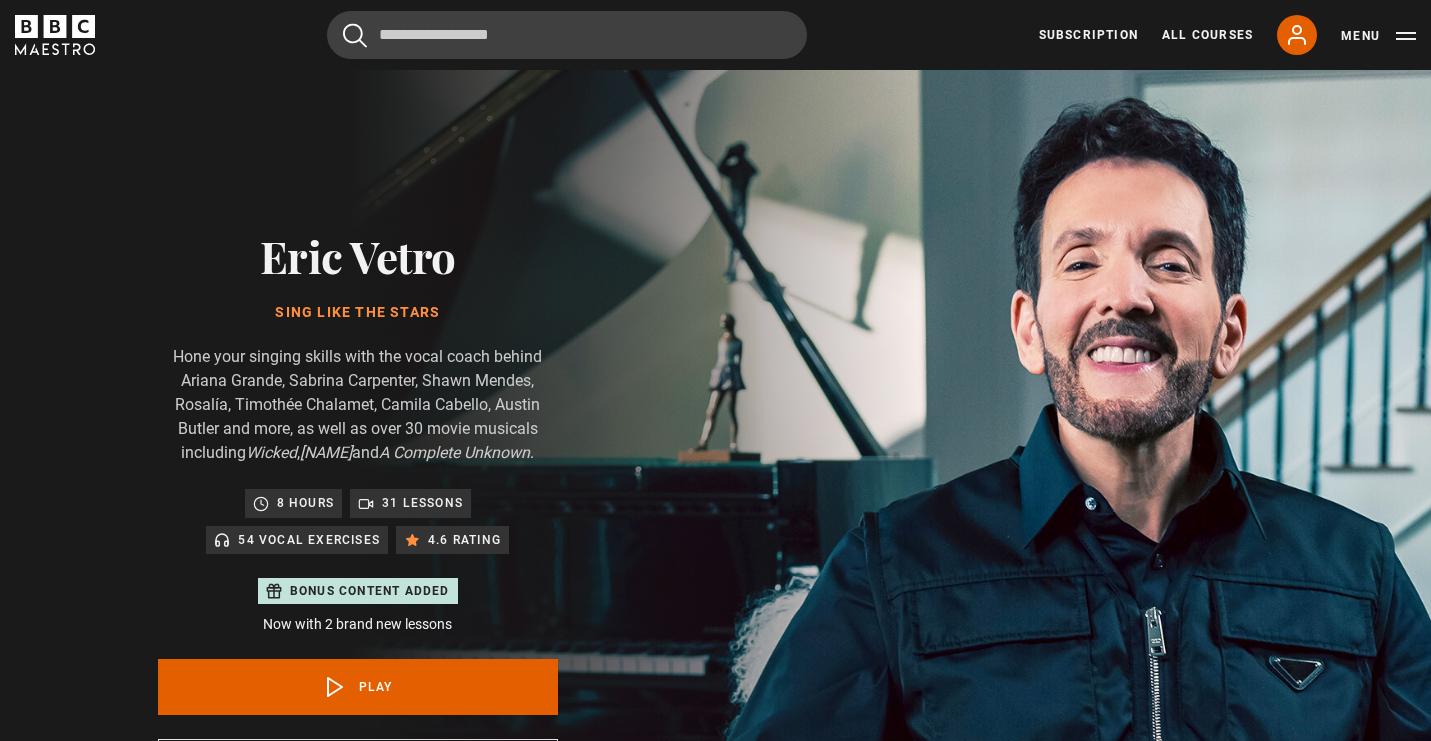 click on "1. Vocal slides" at bounding box center (1187, 1270) 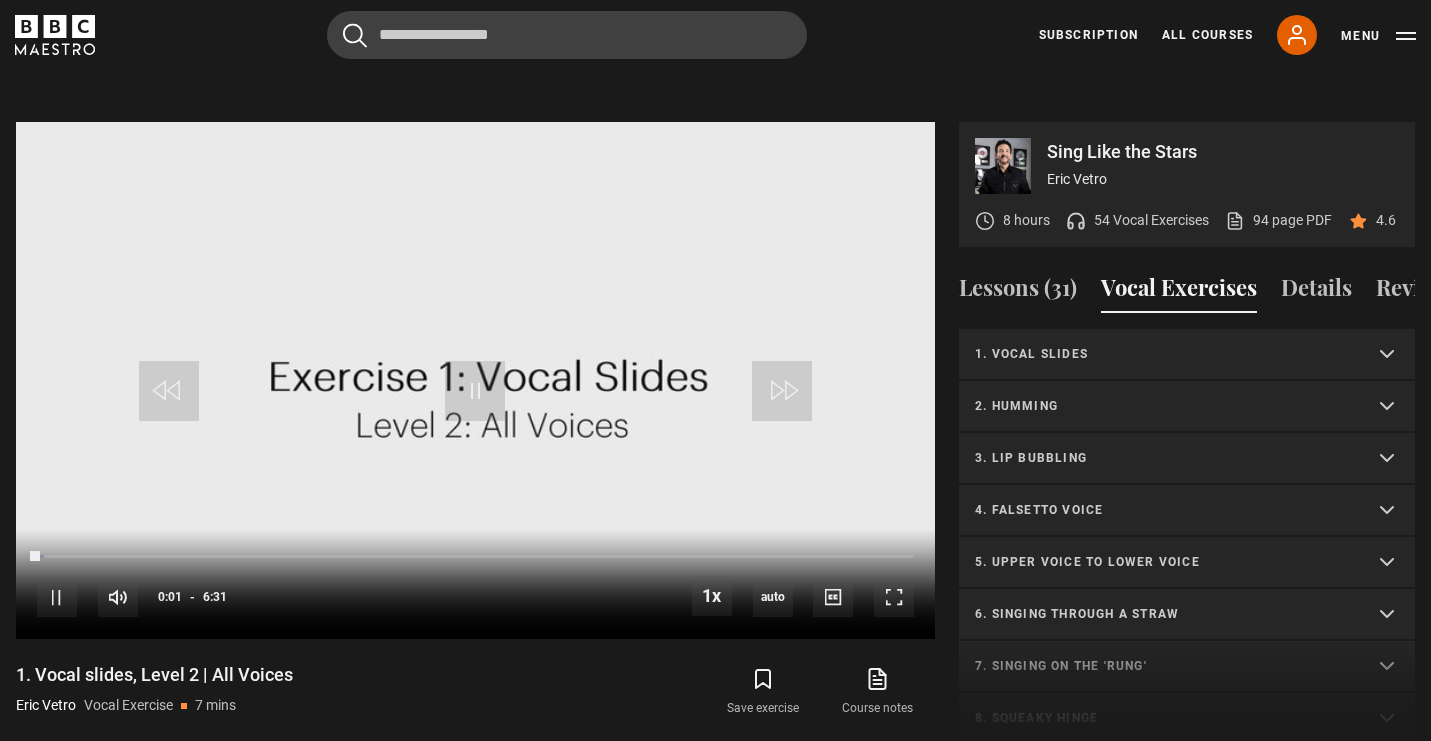 scroll, scrollTop: 0, scrollLeft: 0, axis: both 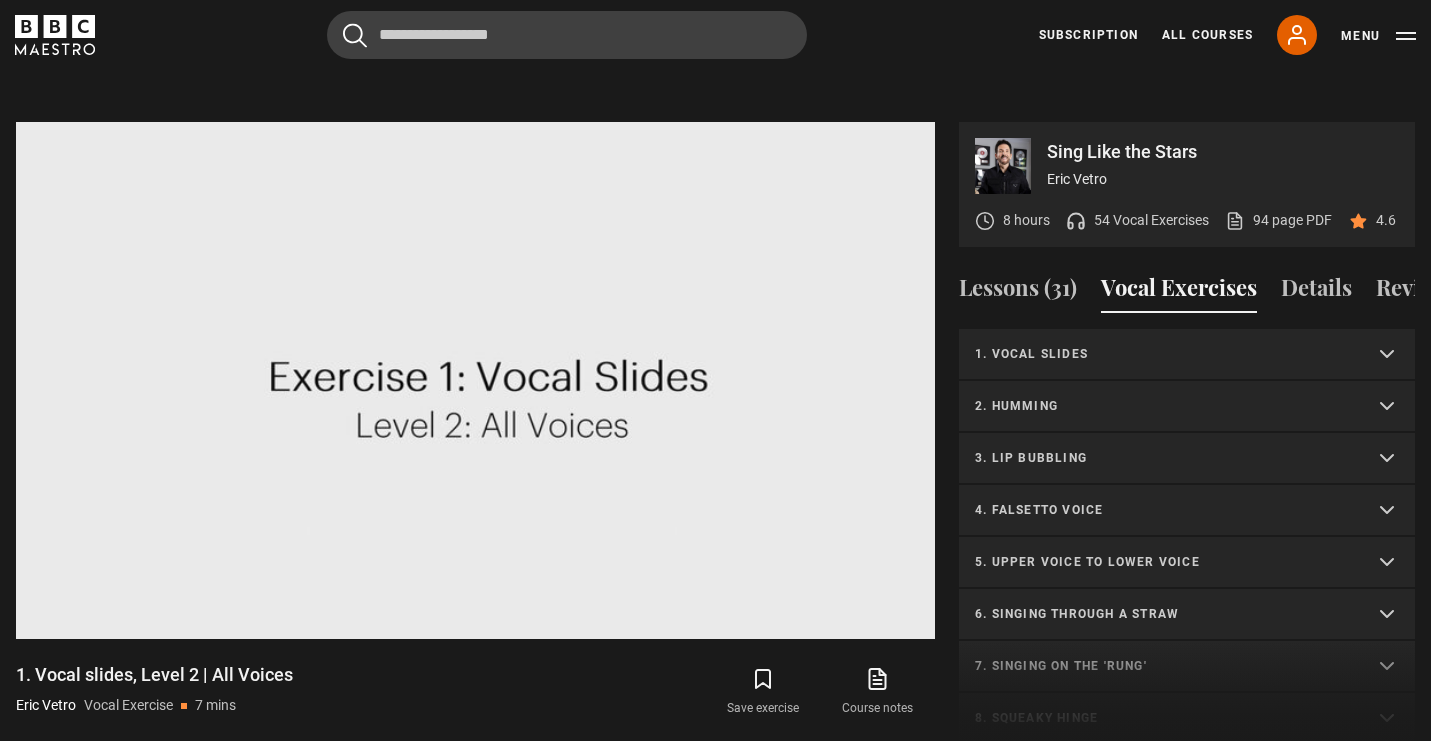 click on "2. Humming" at bounding box center (1163, 406) 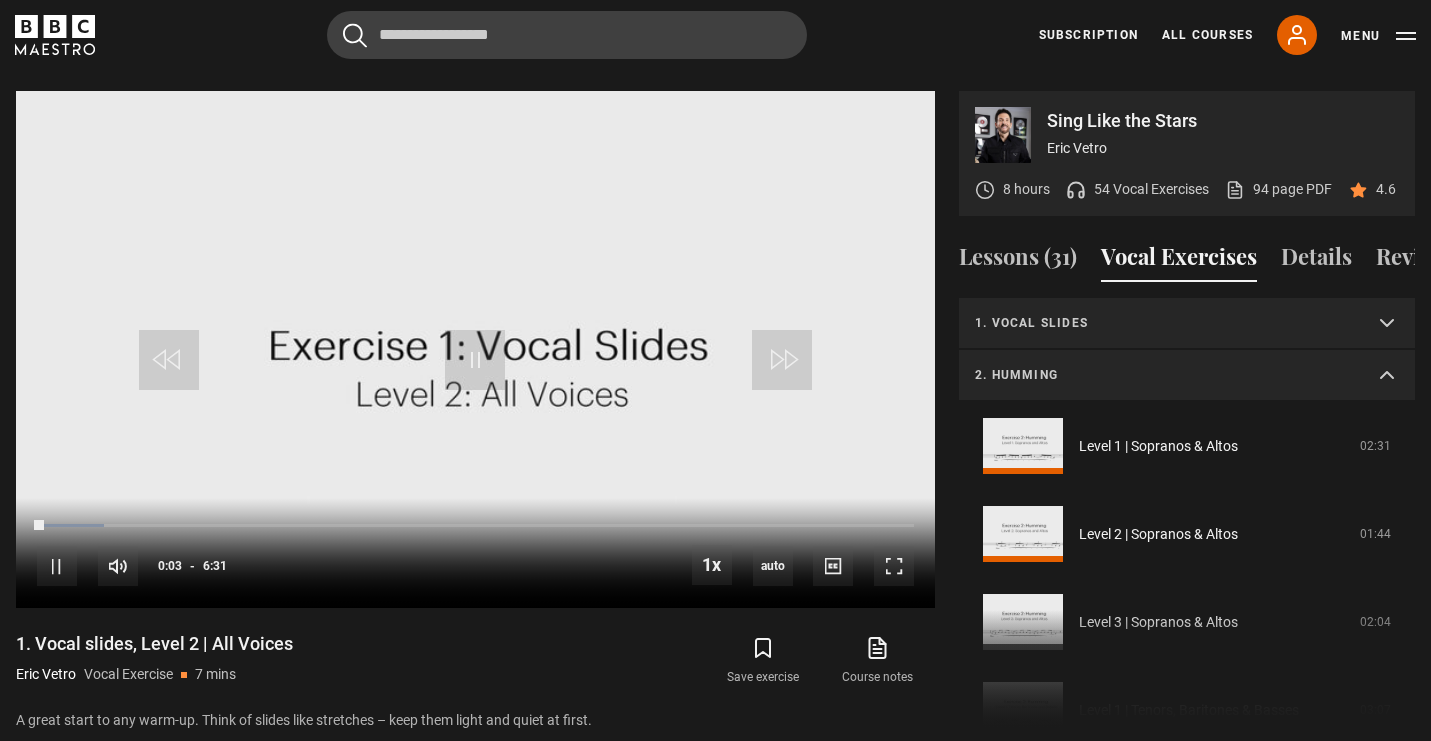 scroll, scrollTop: 947, scrollLeft: 0, axis: vertical 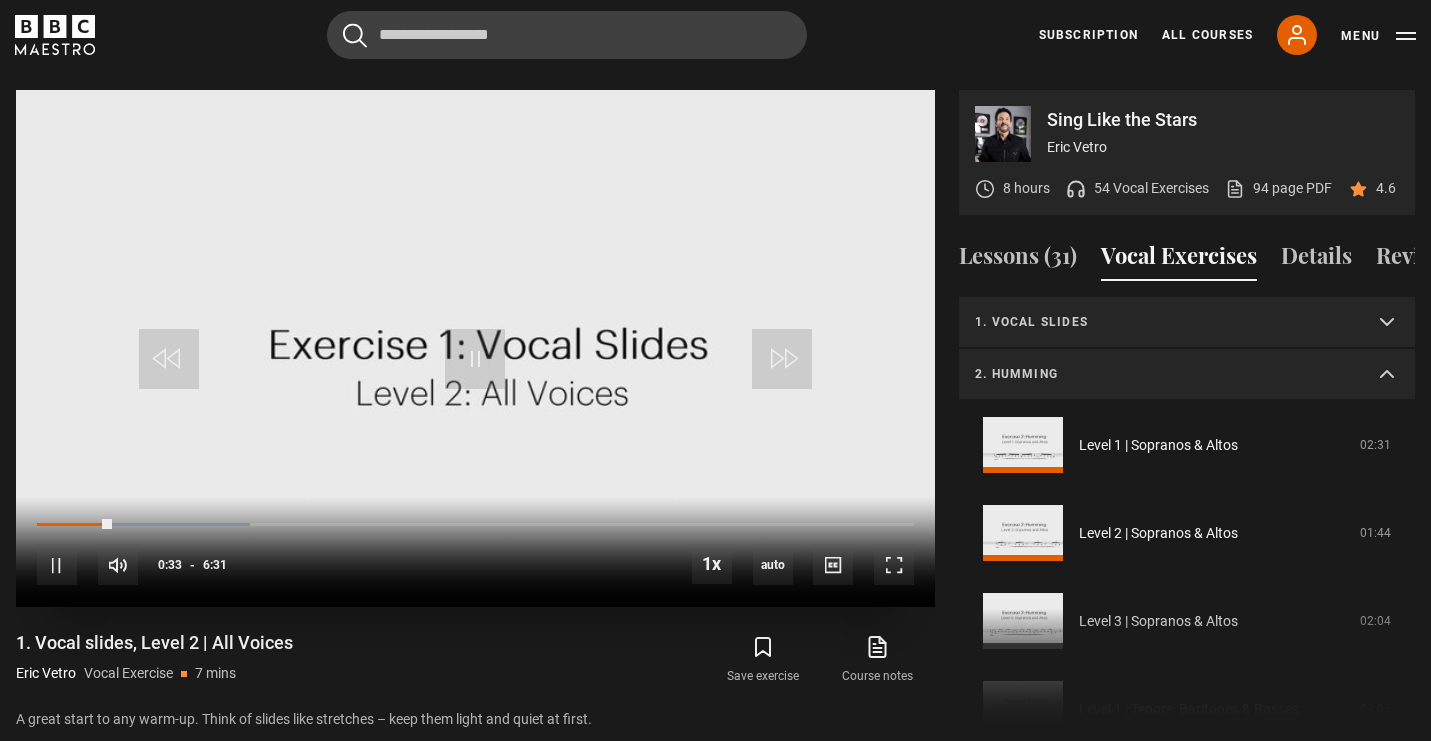 drag, startPoint x: 483, startPoint y: 444, endPoint x: 484, endPoint y: 420, distance: 24.020824 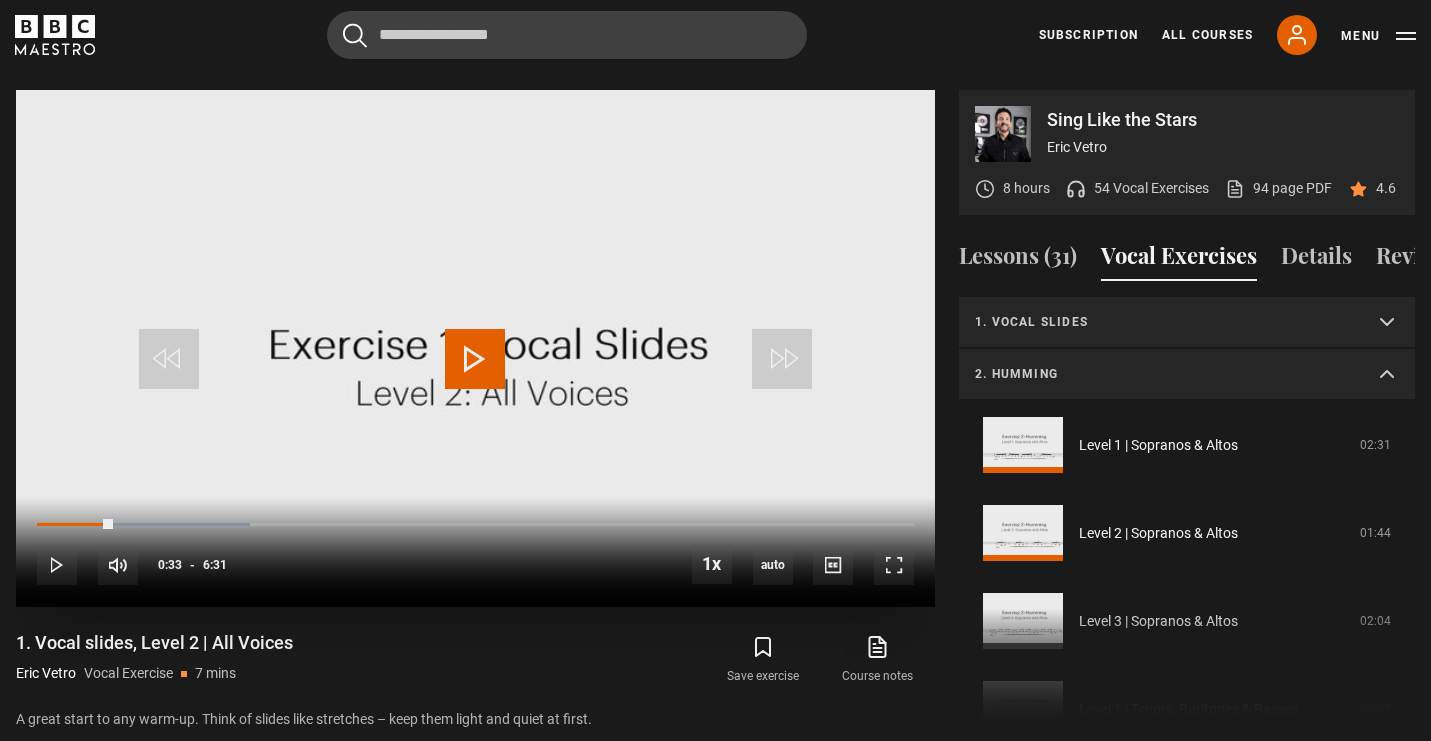 click at bounding box center (475, 359) 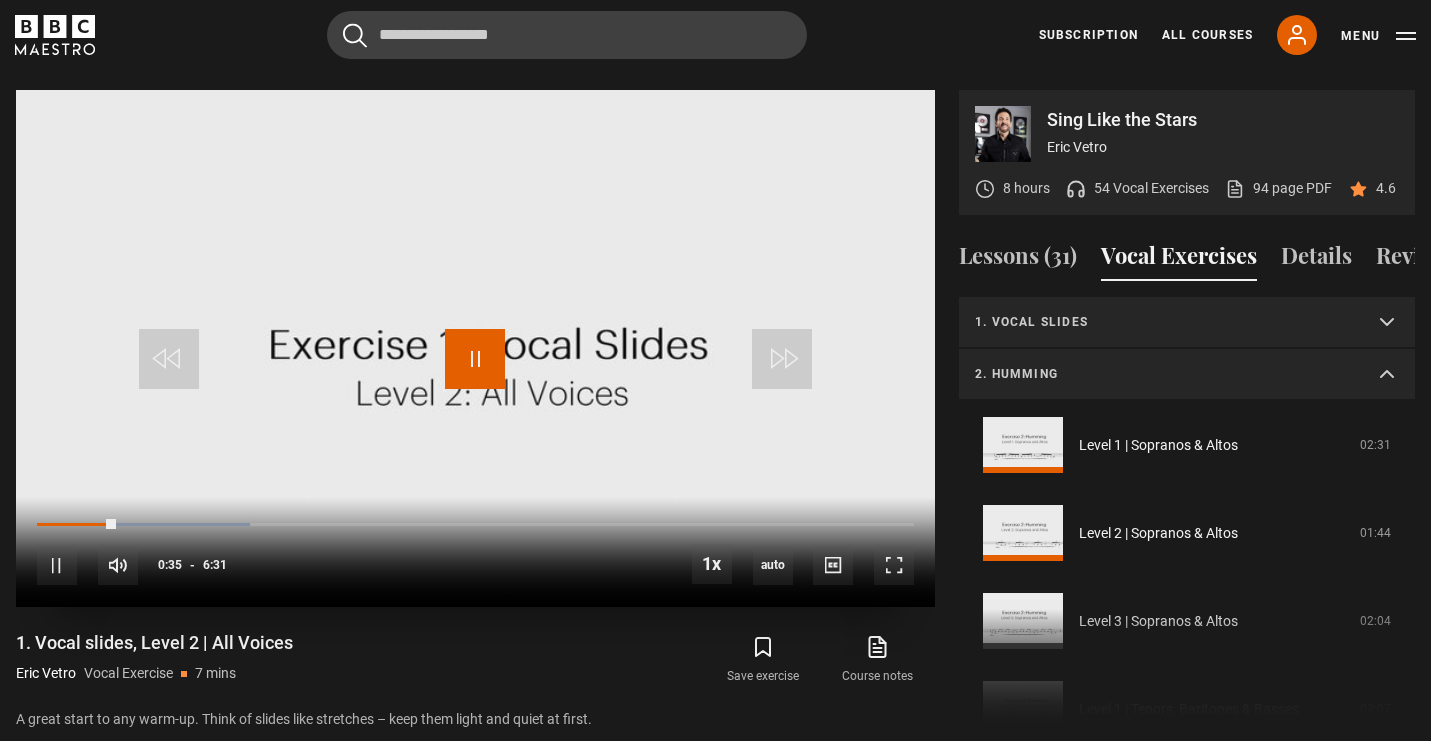 click at bounding box center [475, 359] 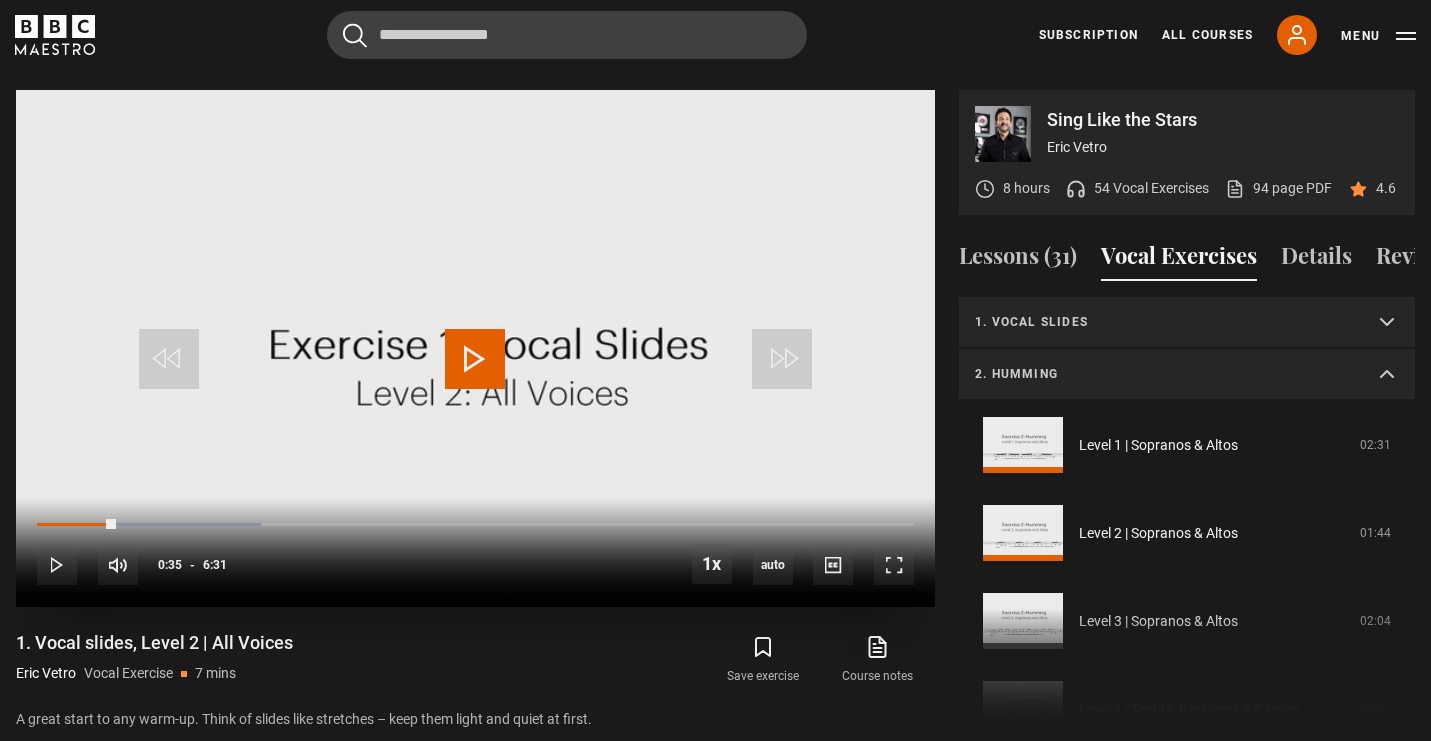 click at bounding box center [475, 359] 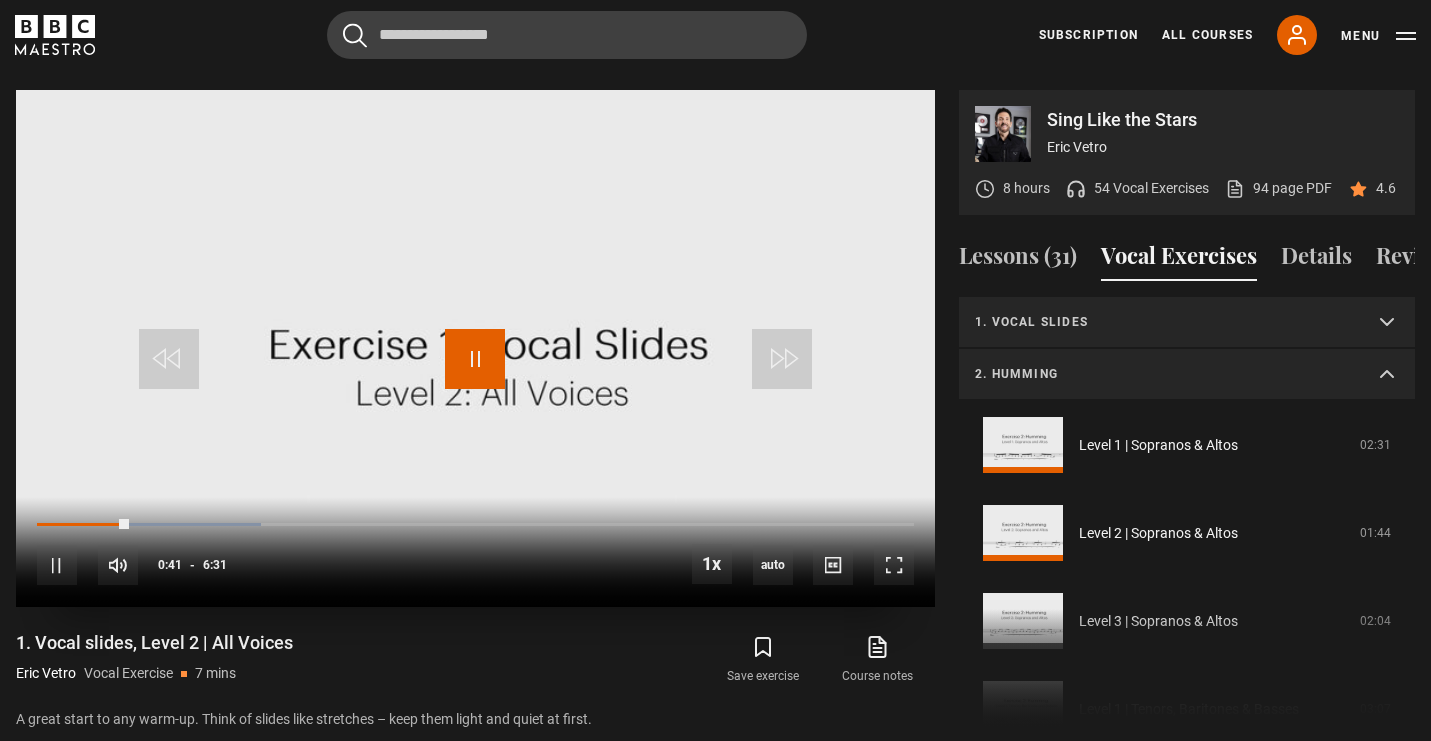 click at bounding box center (475, 359) 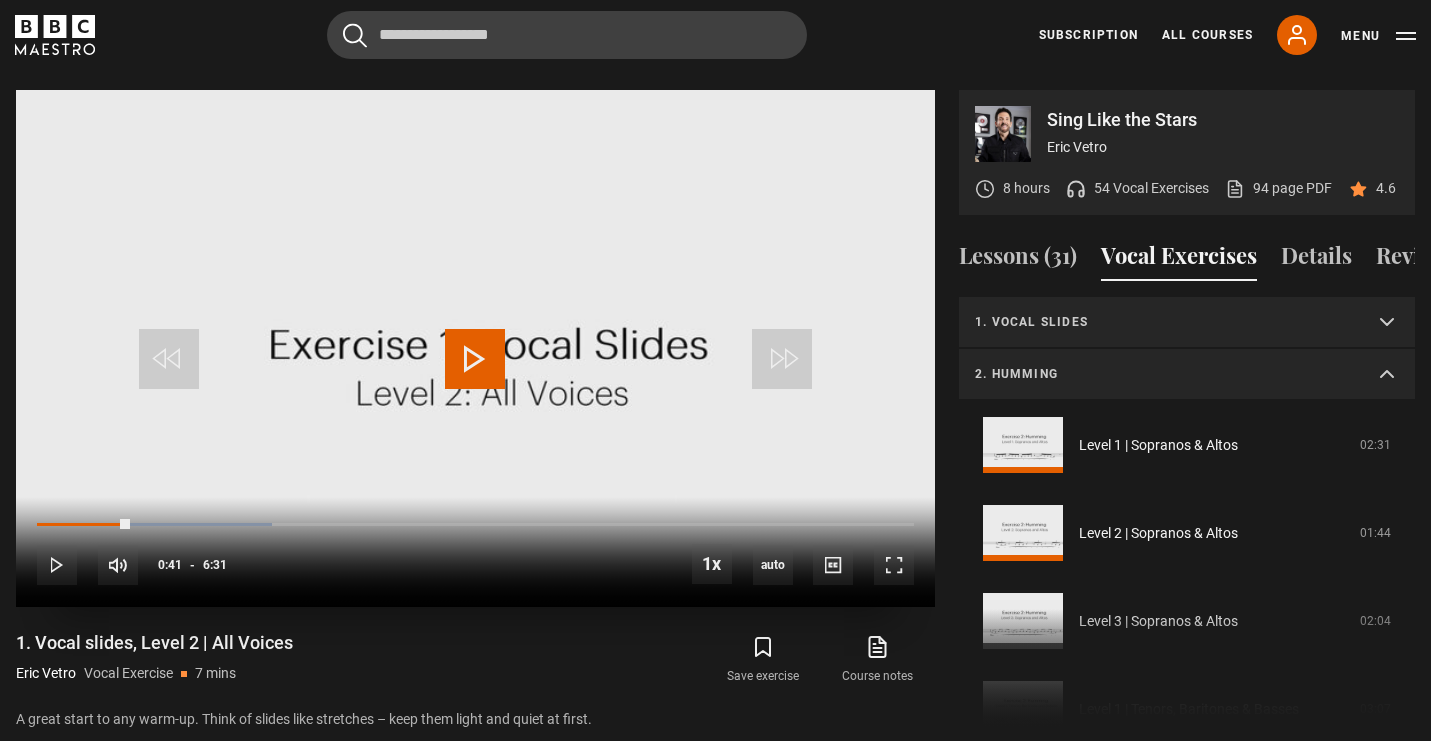 click at bounding box center [475, 359] 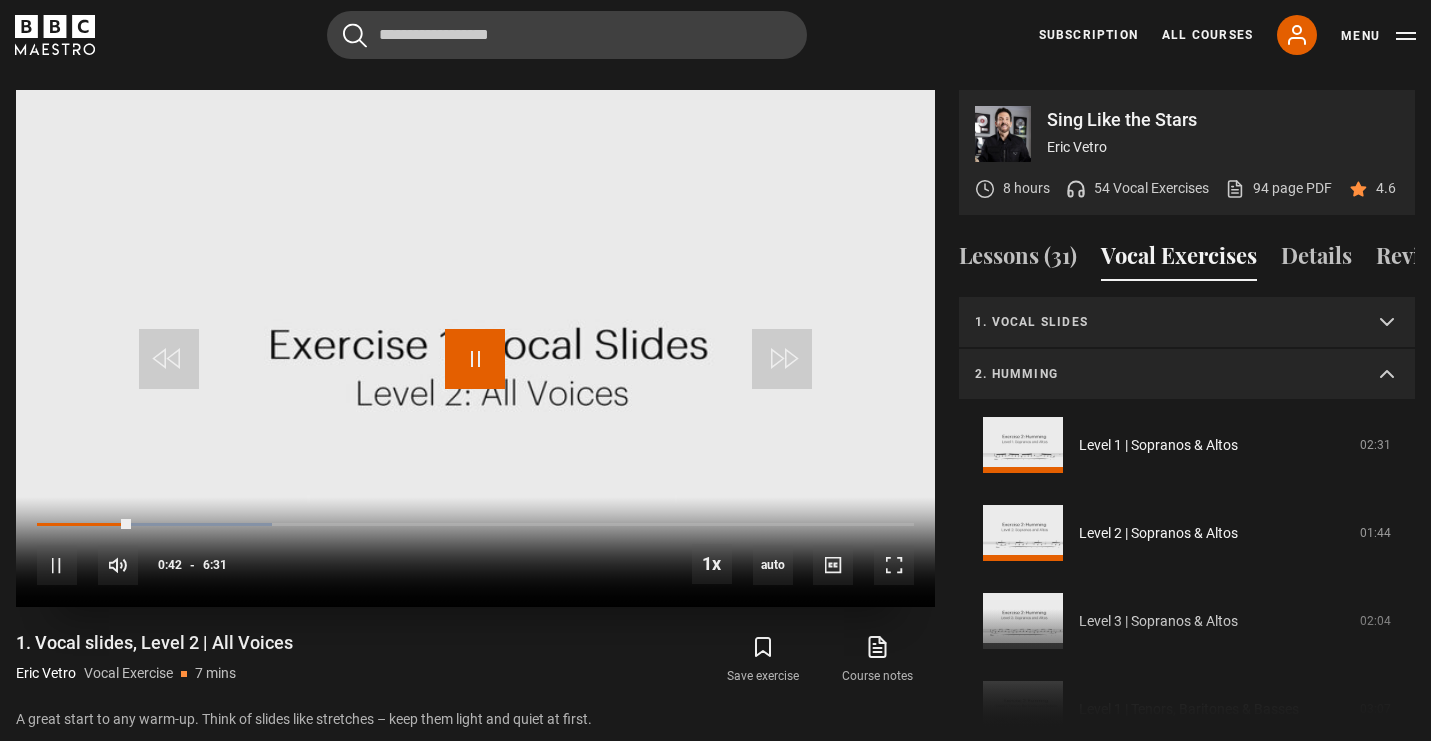 click at bounding box center [475, 359] 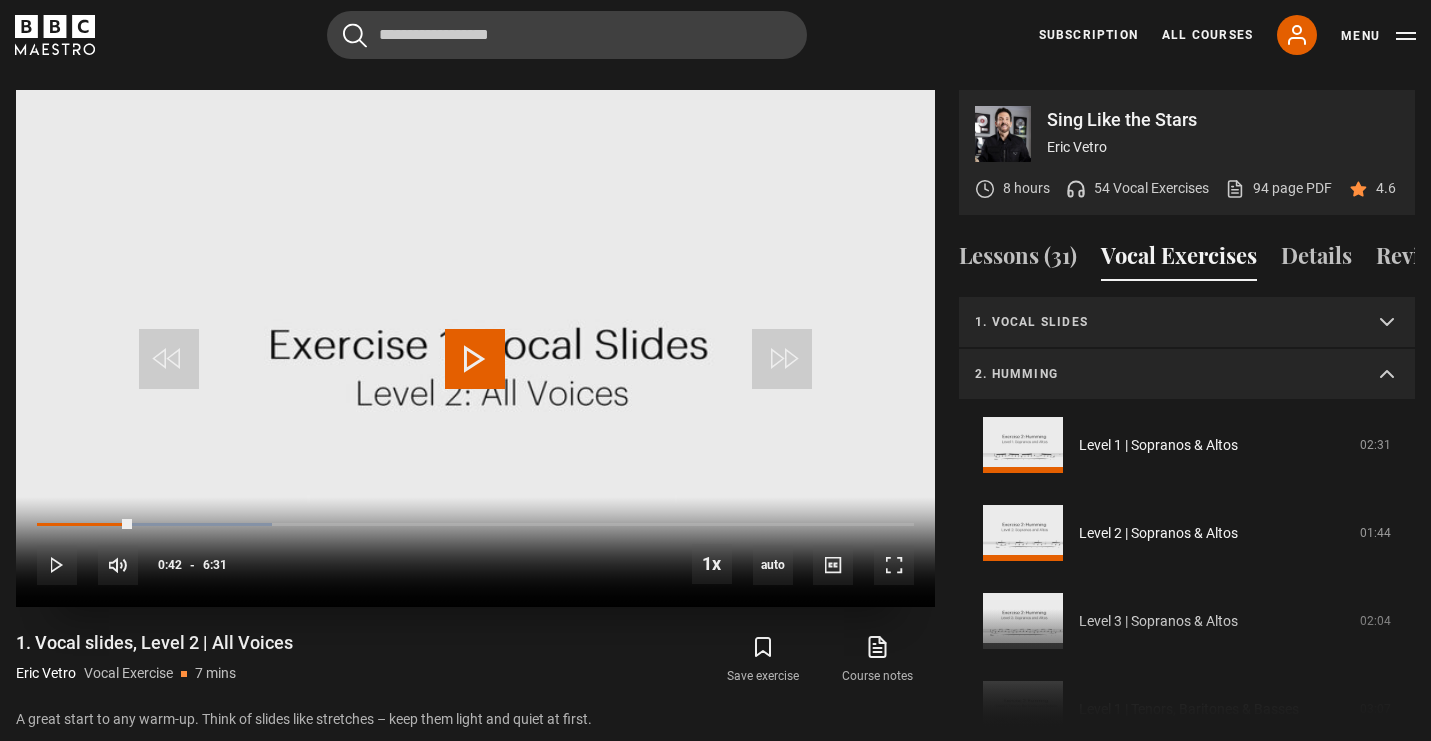 click at bounding box center (475, 359) 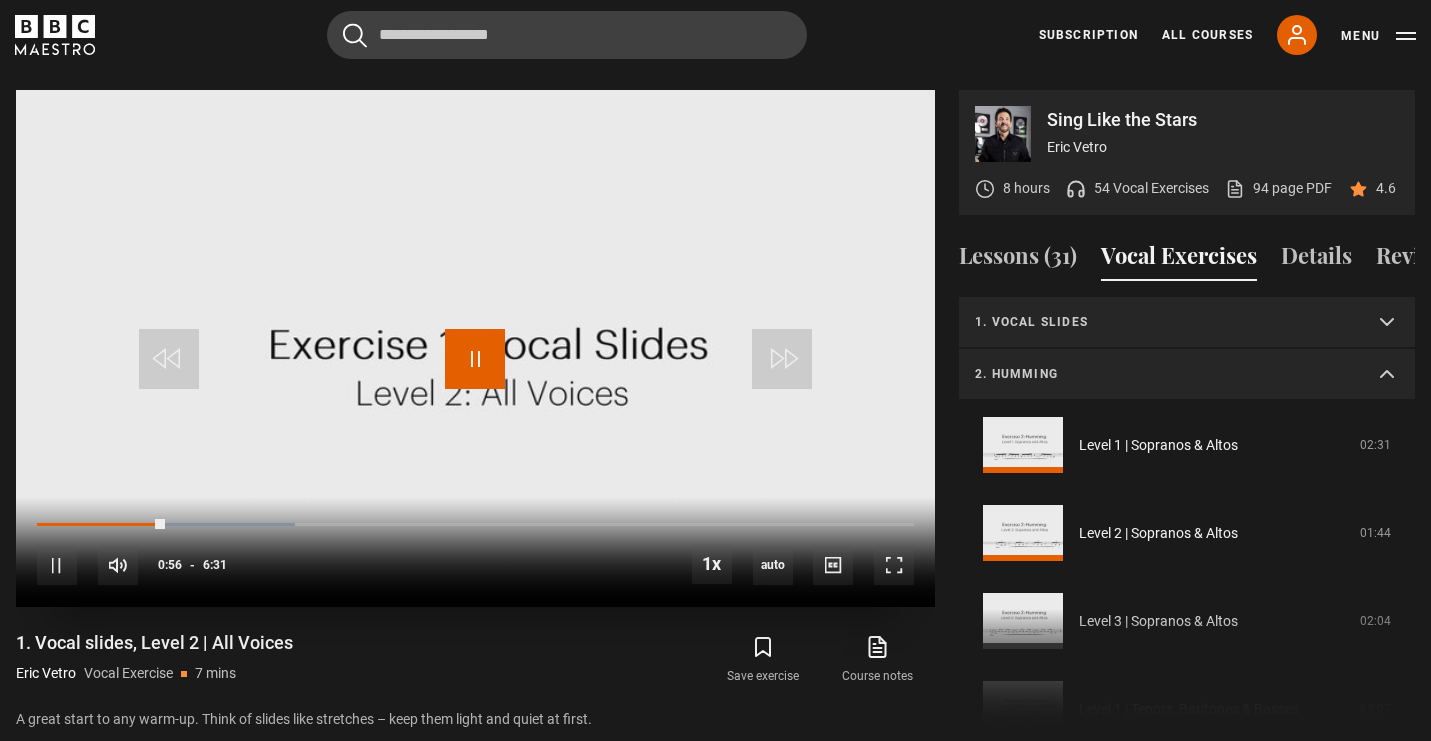 click at bounding box center (475, 359) 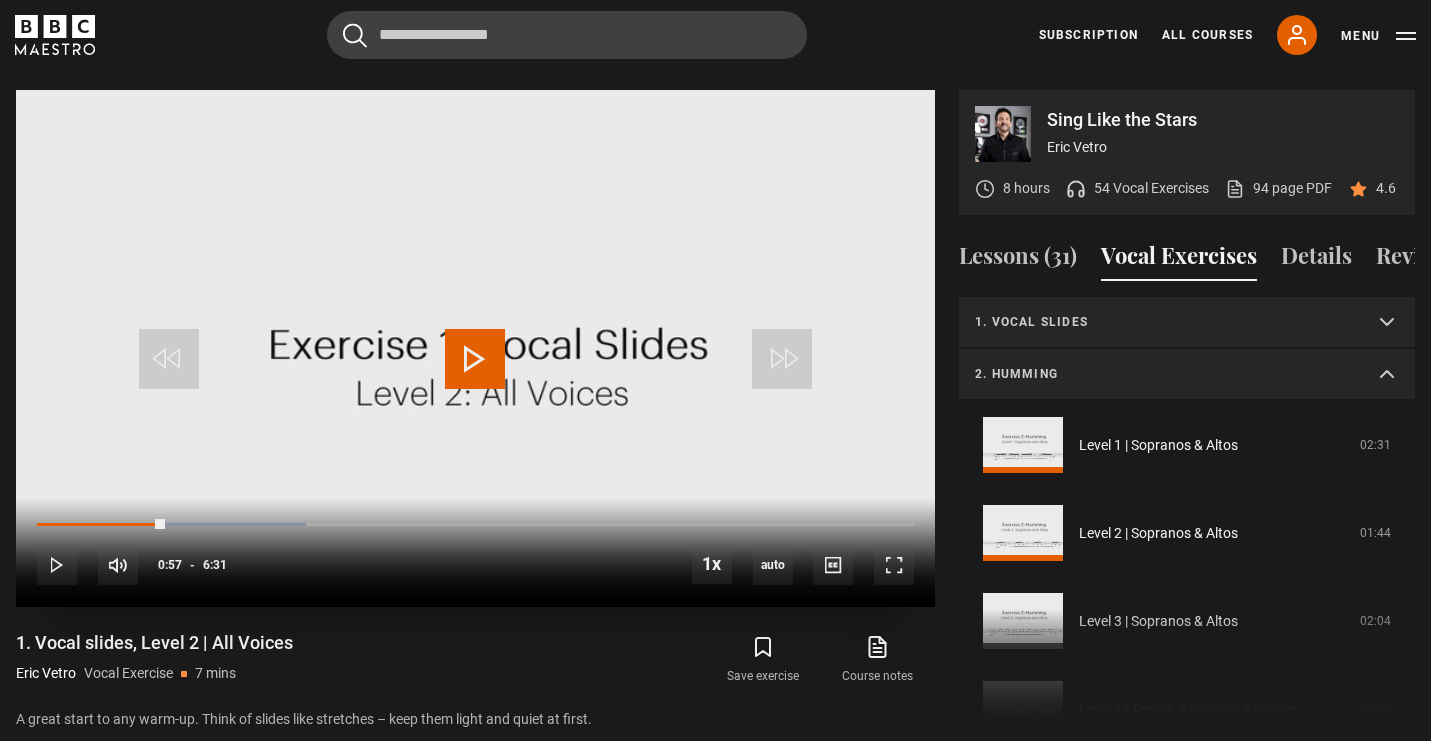 click at bounding box center (475, 359) 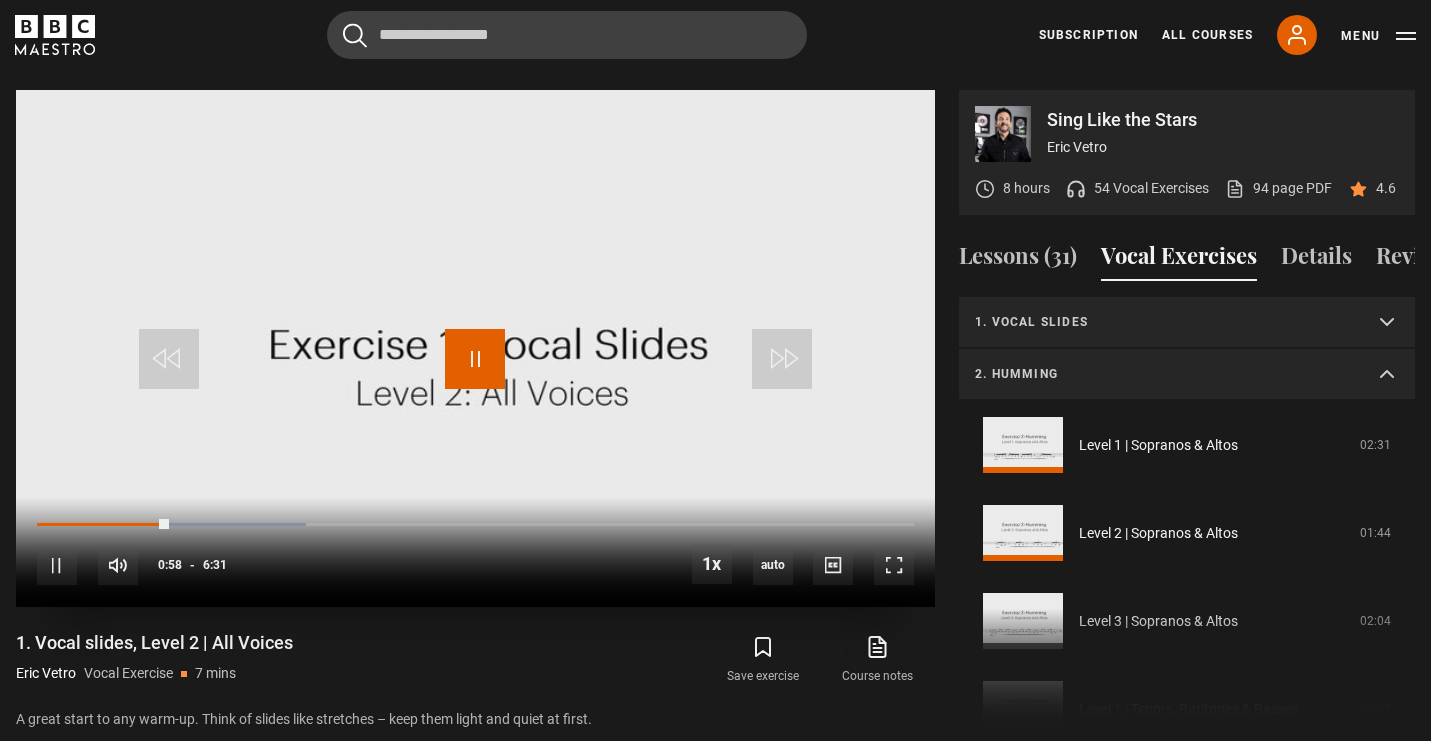 click at bounding box center (475, 359) 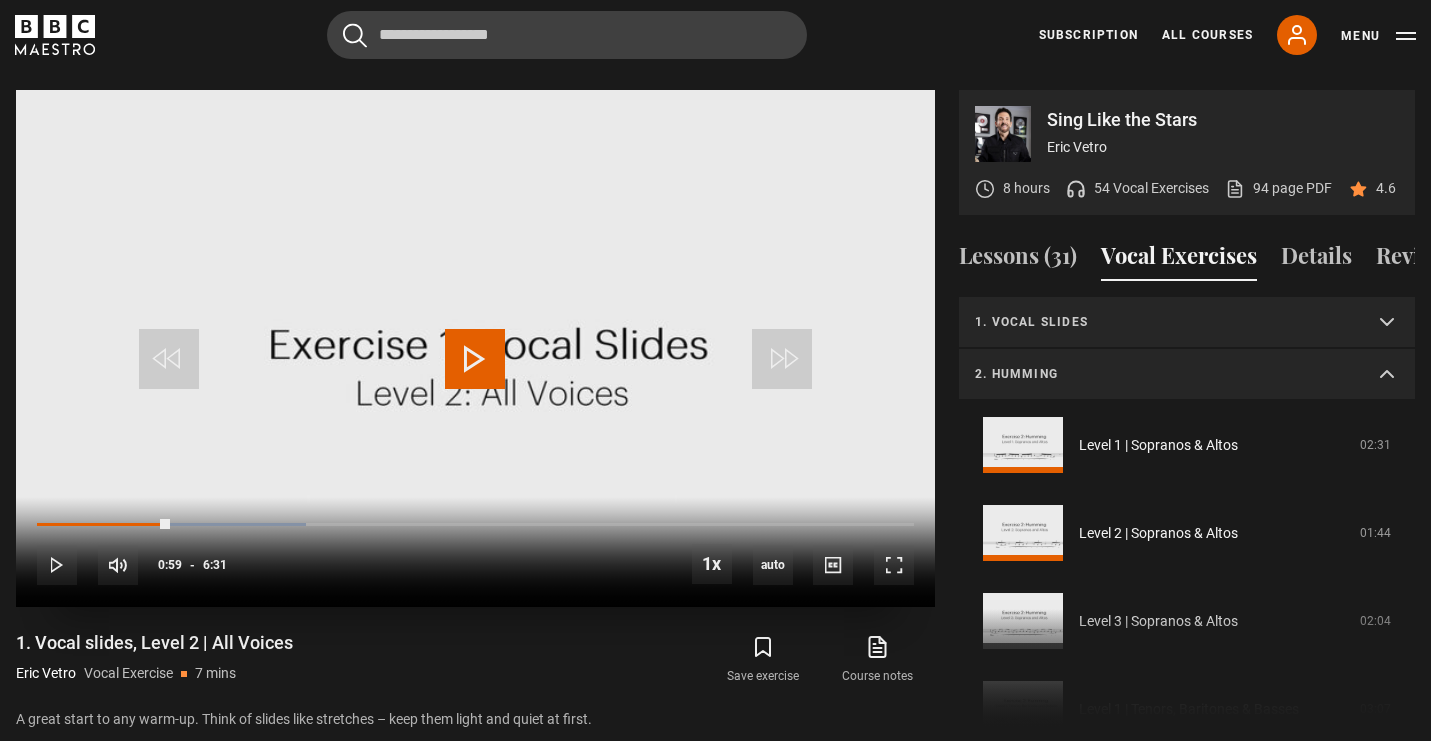 click at bounding box center (475, 359) 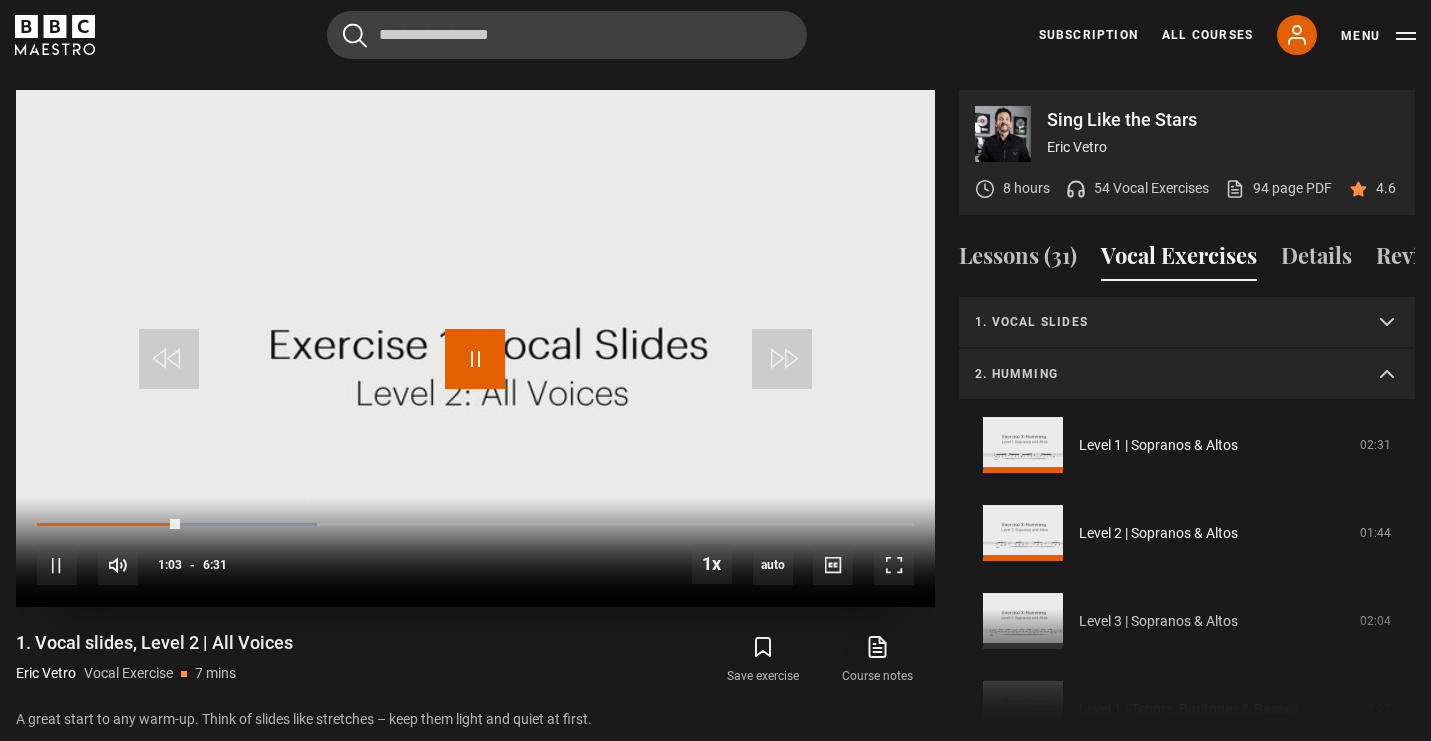 click at bounding box center [475, 359] 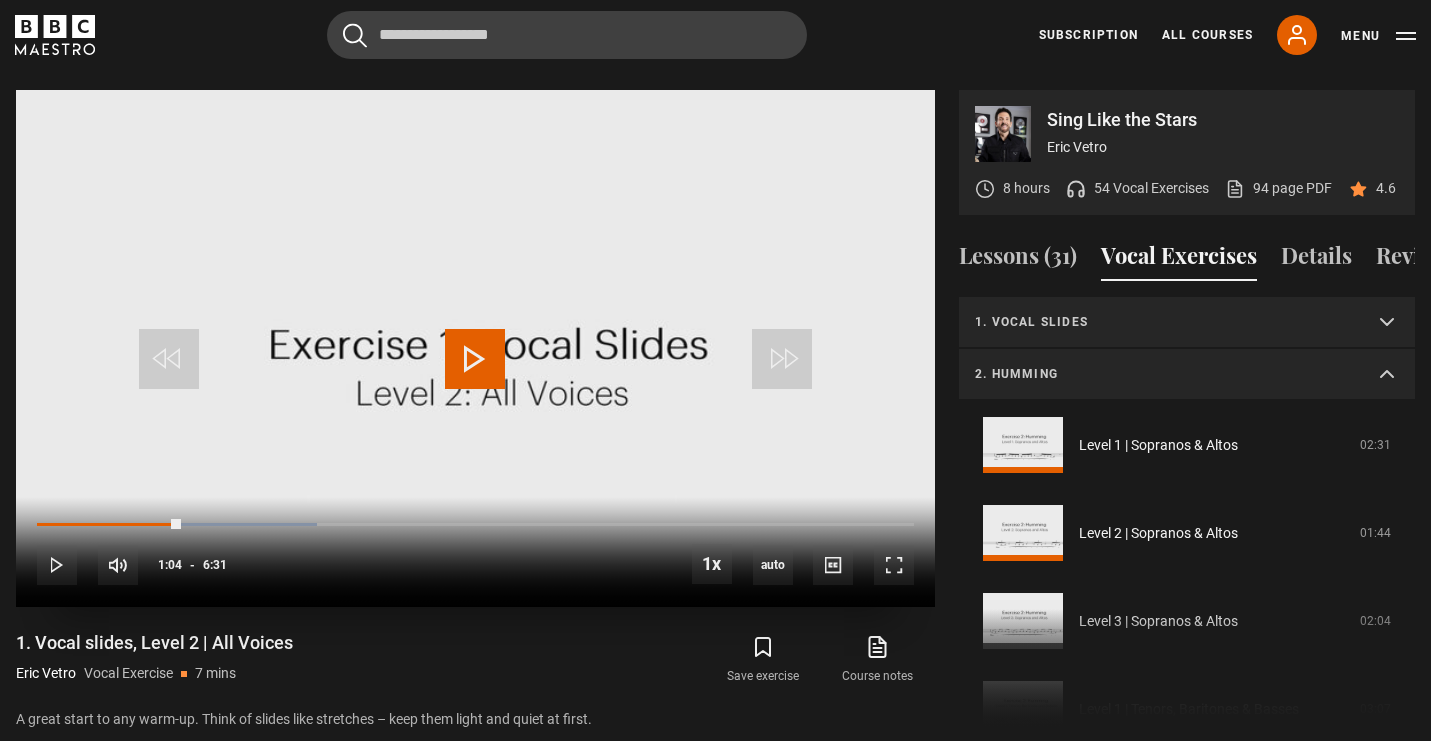 click at bounding box center (475, 359) 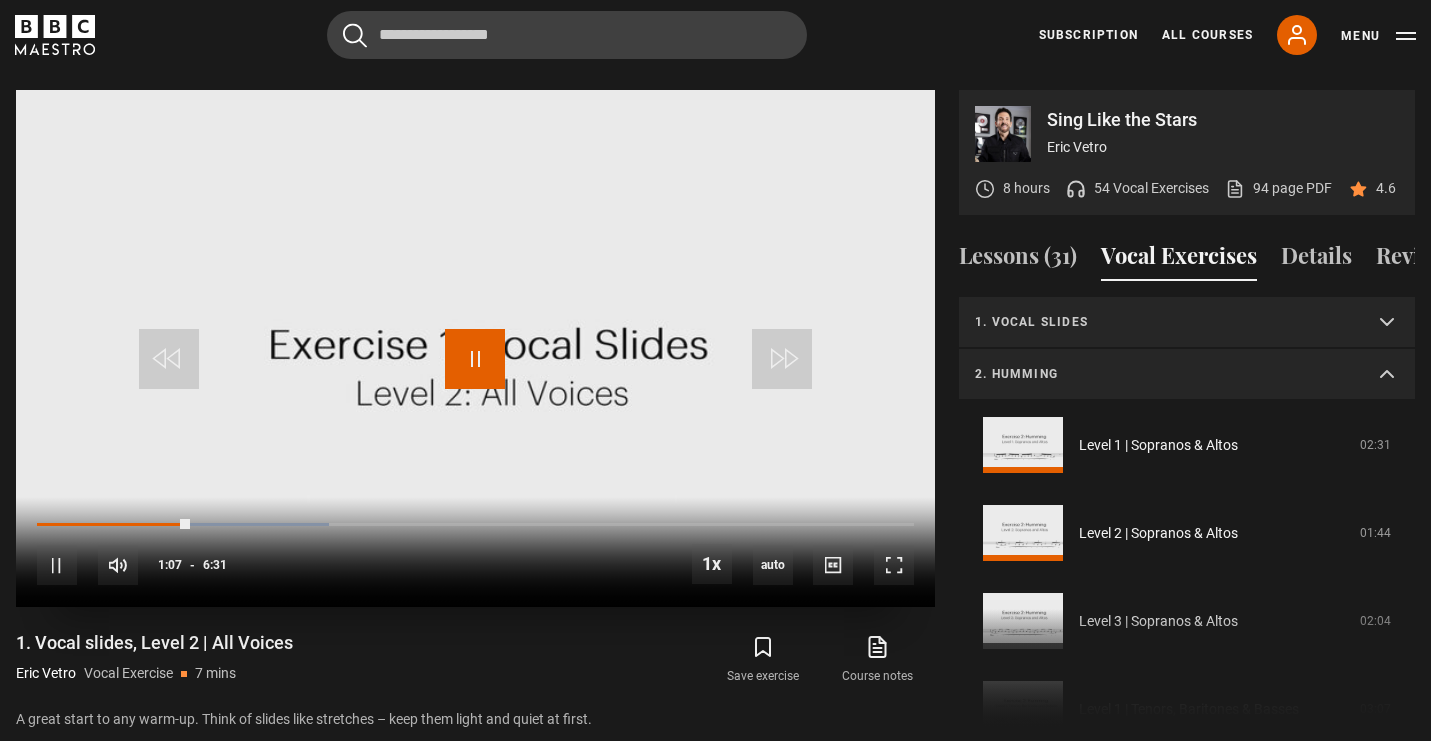 click at bounding box center [475, 359] 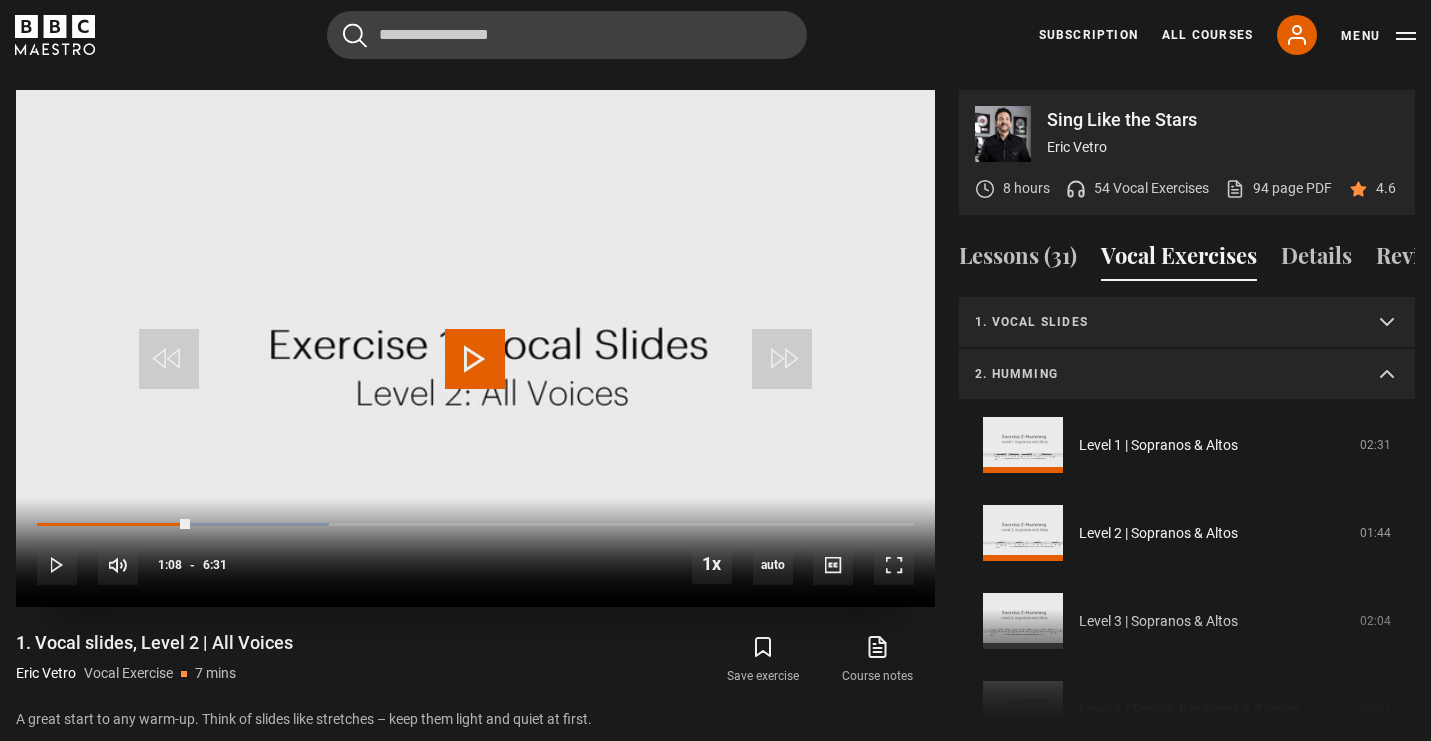 click at bounding box center (475, 359) 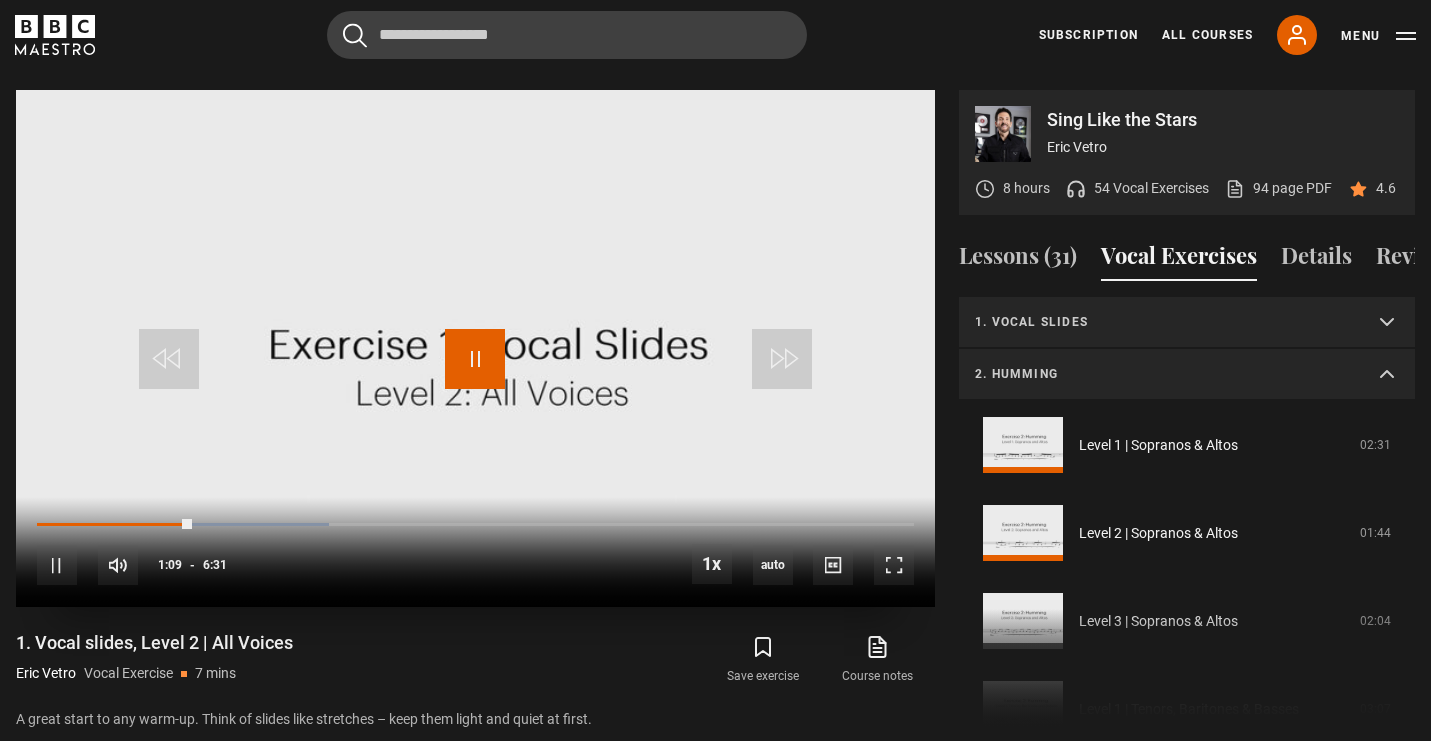 click at bounding box center (475, 359) 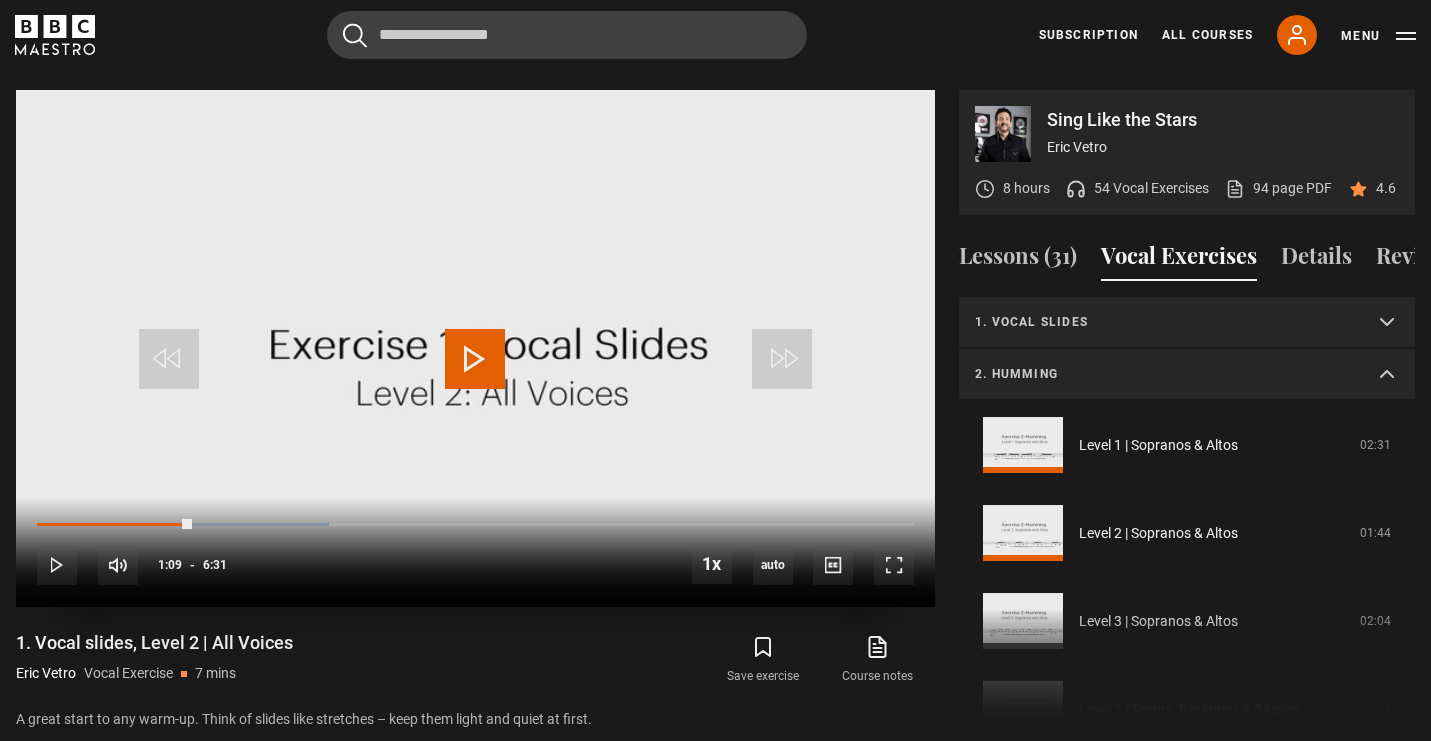 click at bounding box center (475, 359) 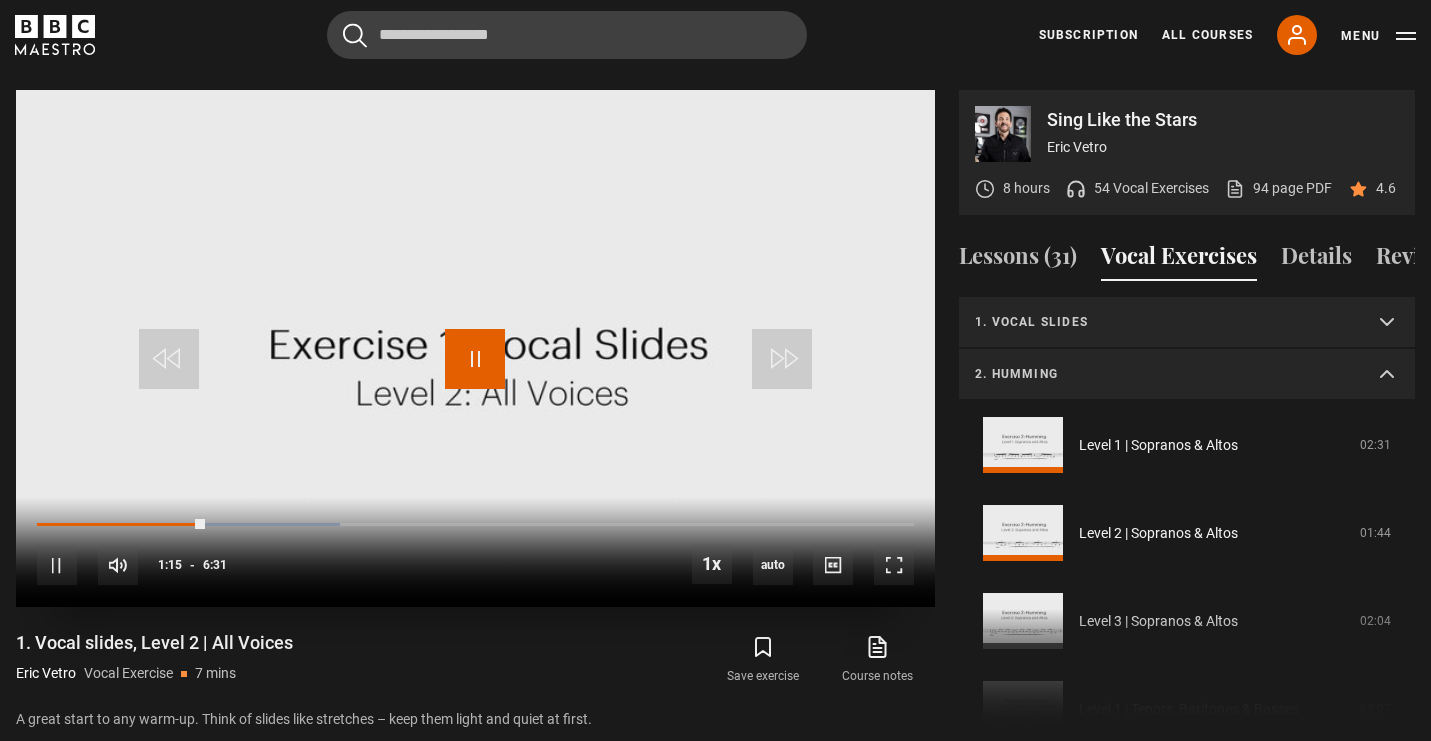 click at bounding box center (475, 359) 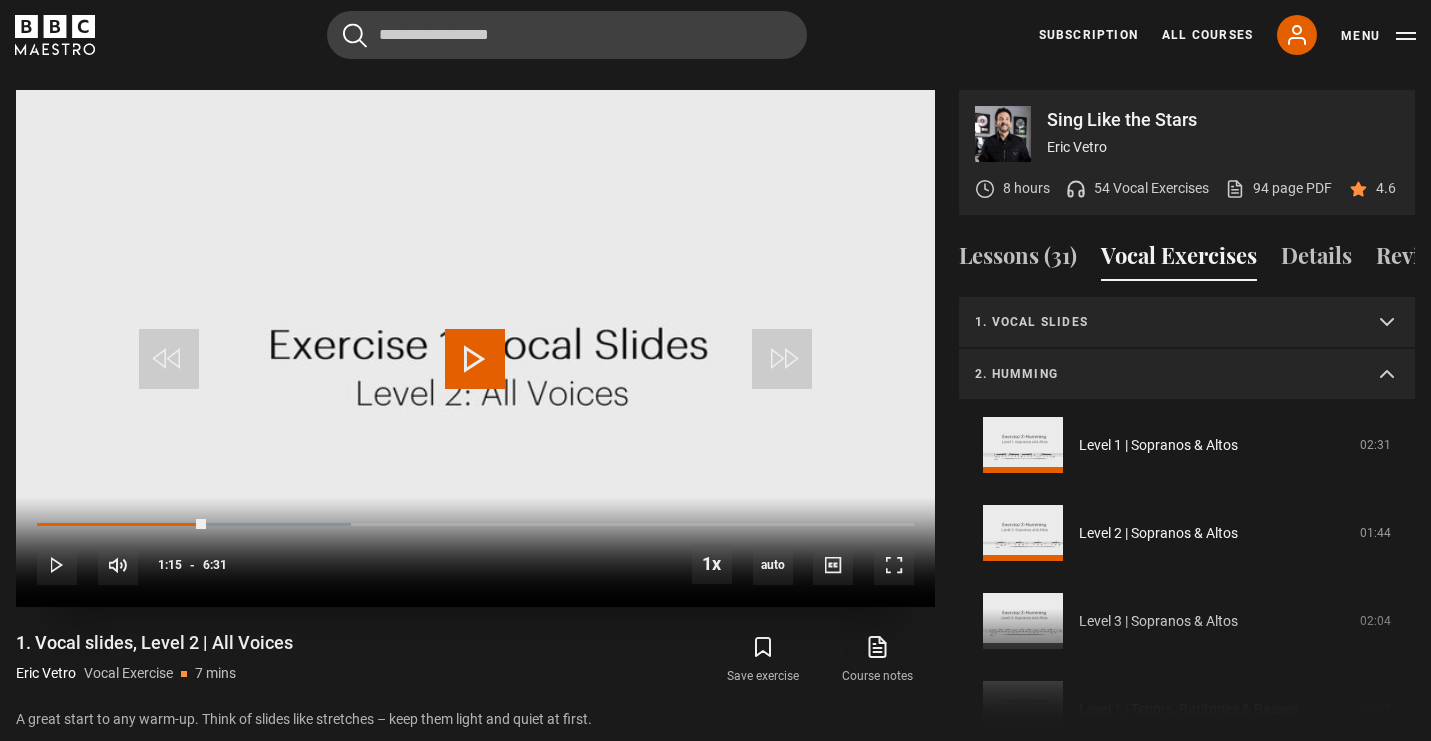 click at bounding box center [475, 359] 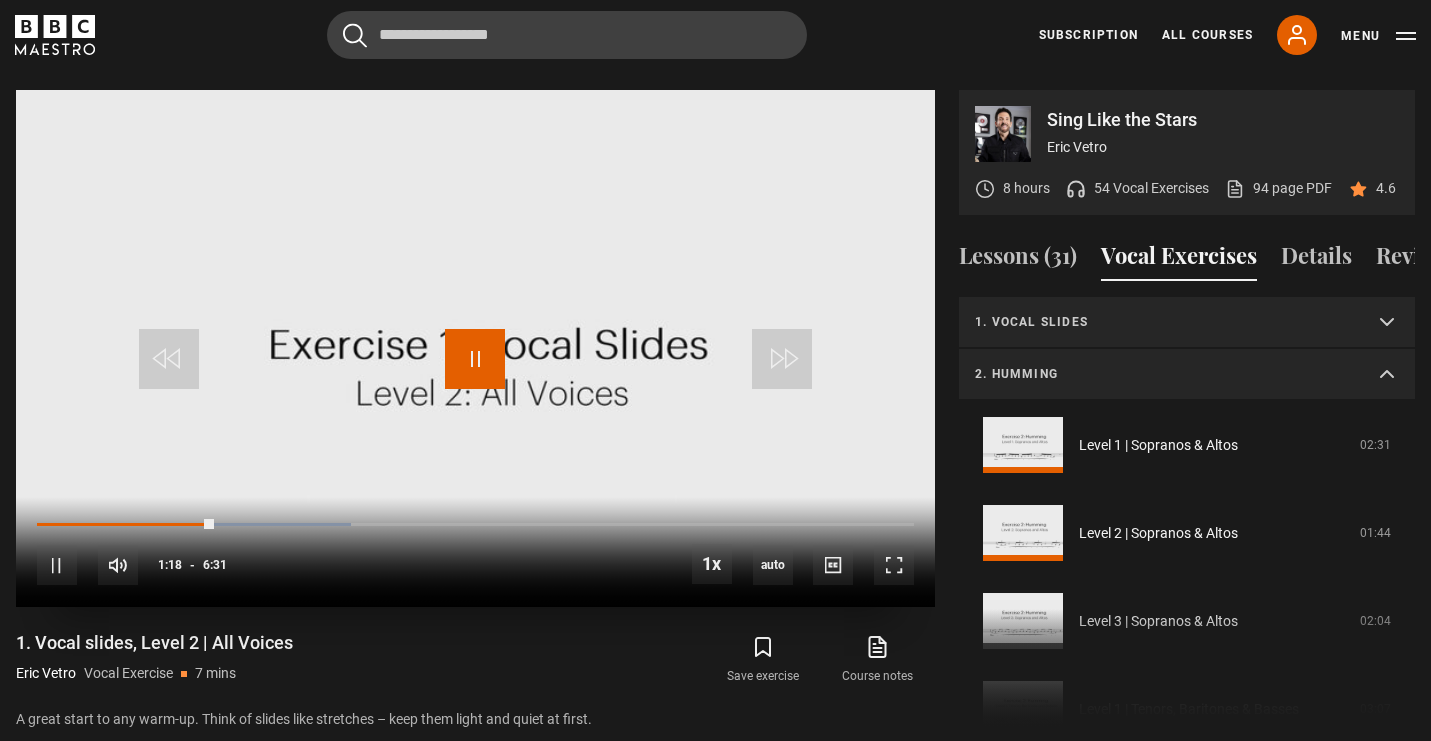 click at bounding box center [475, 359] 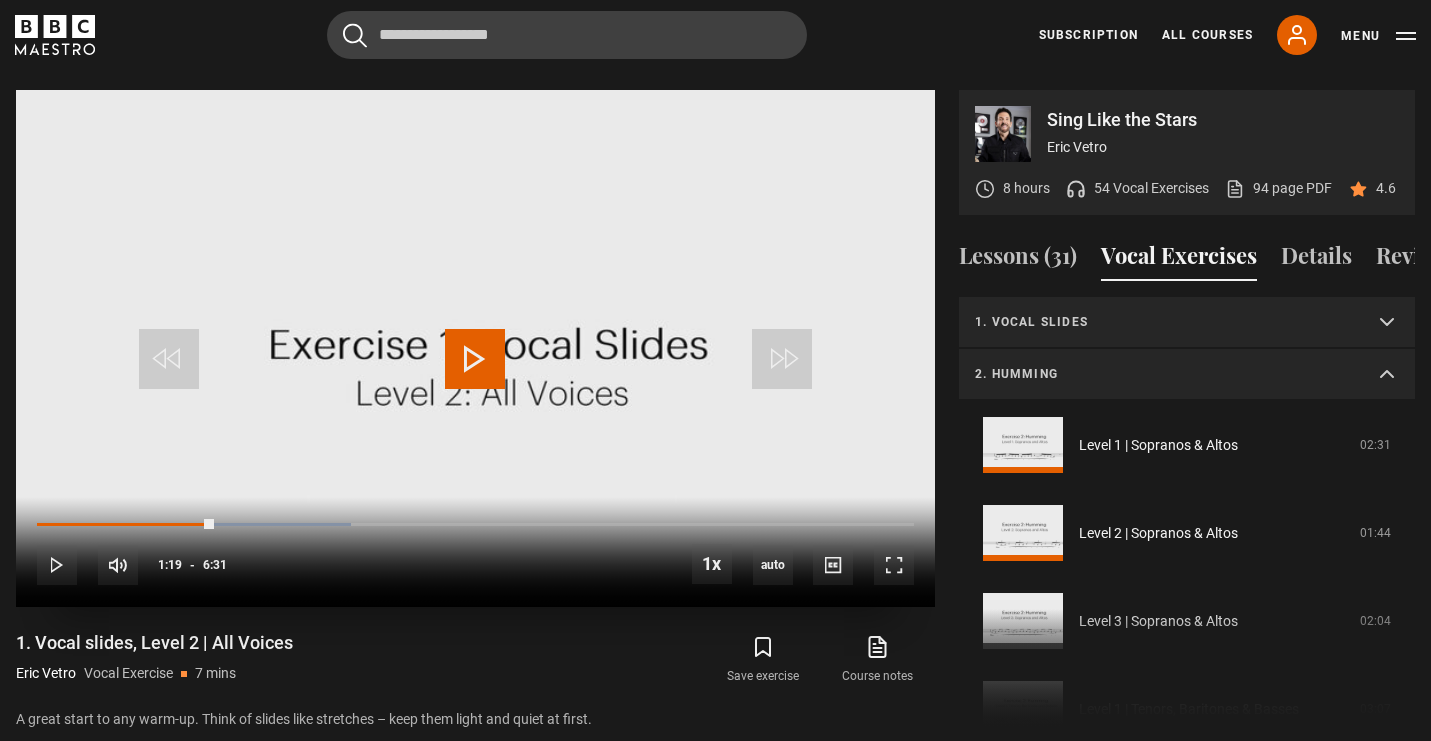 click at bounding box center (475, 359) 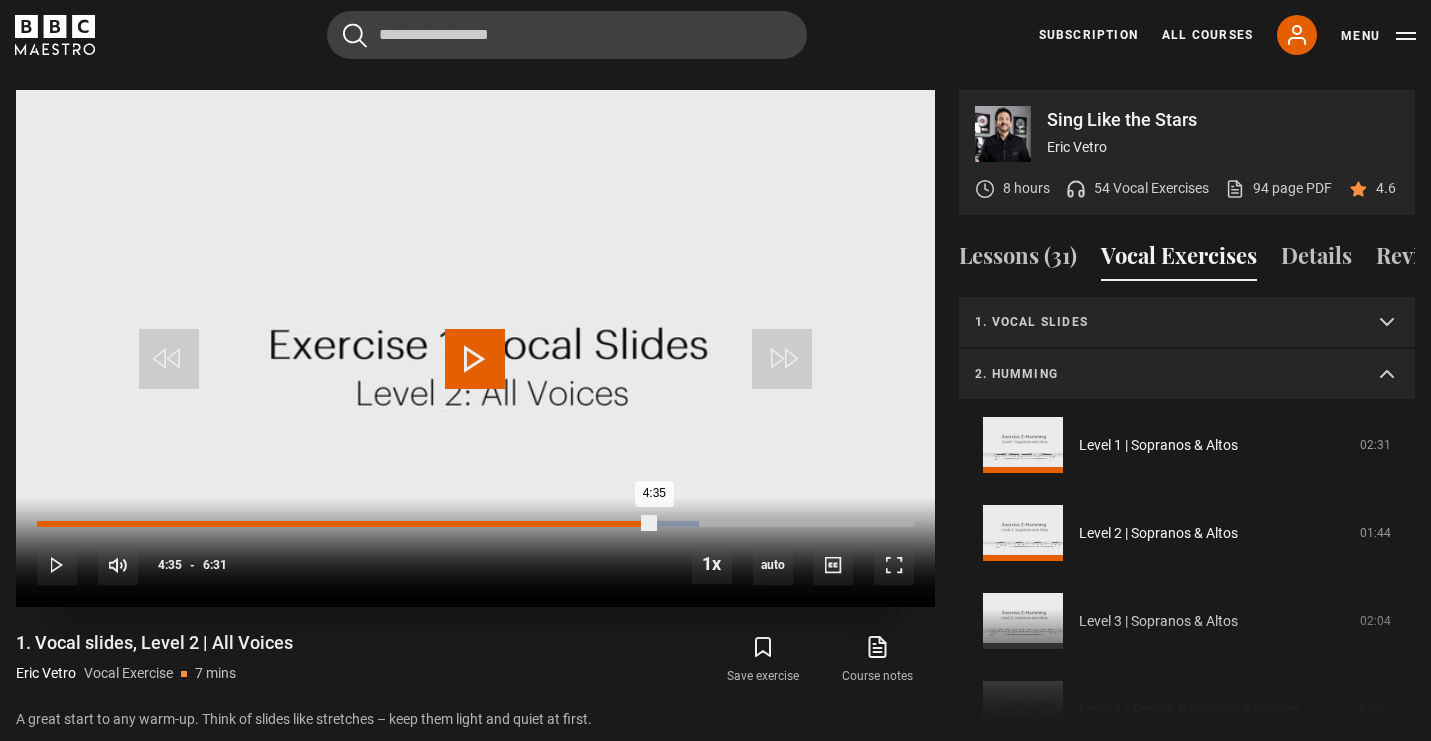 click on "Loaded :  75.45% 4:35 4:35" at bounding box center (475, 524) 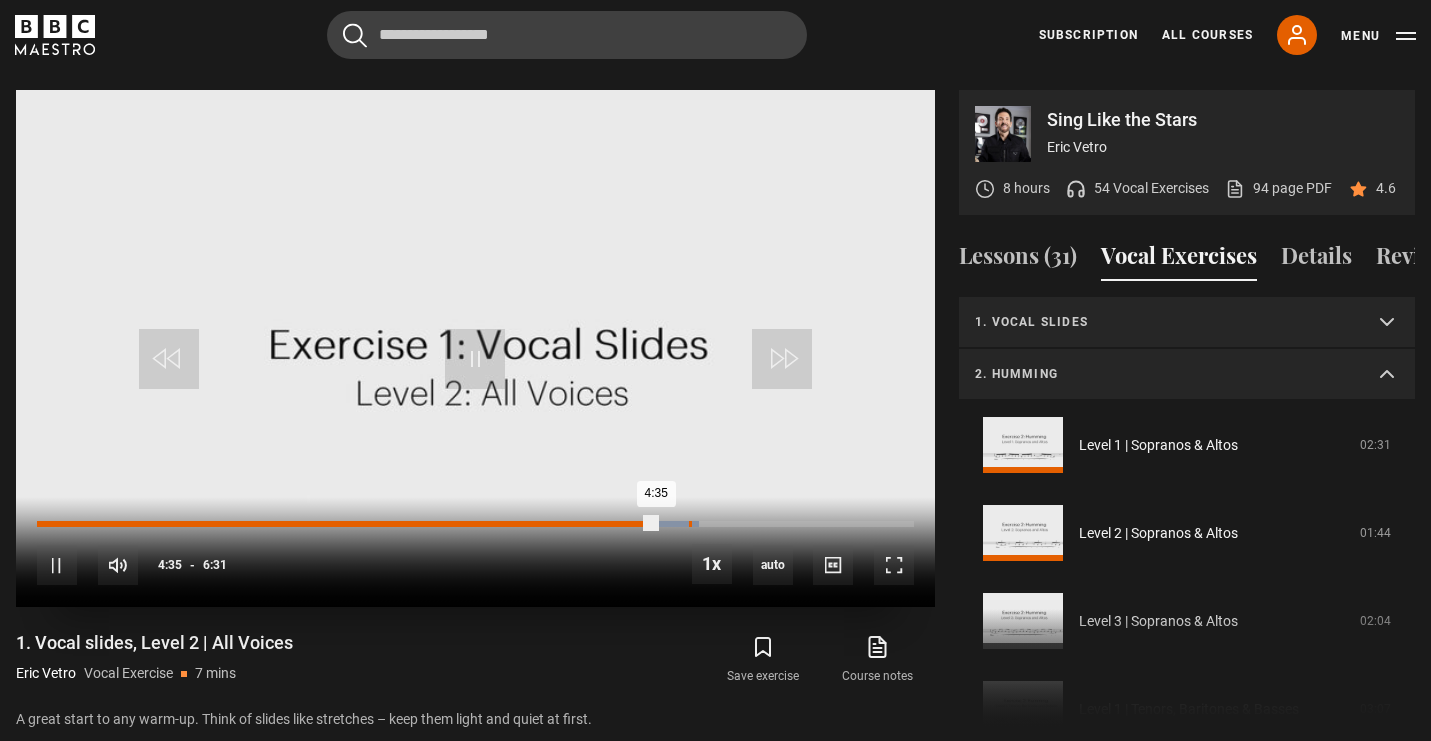 click on "Loaded :  75.45% 4:50 4:35" at bounding box center (475, 524) 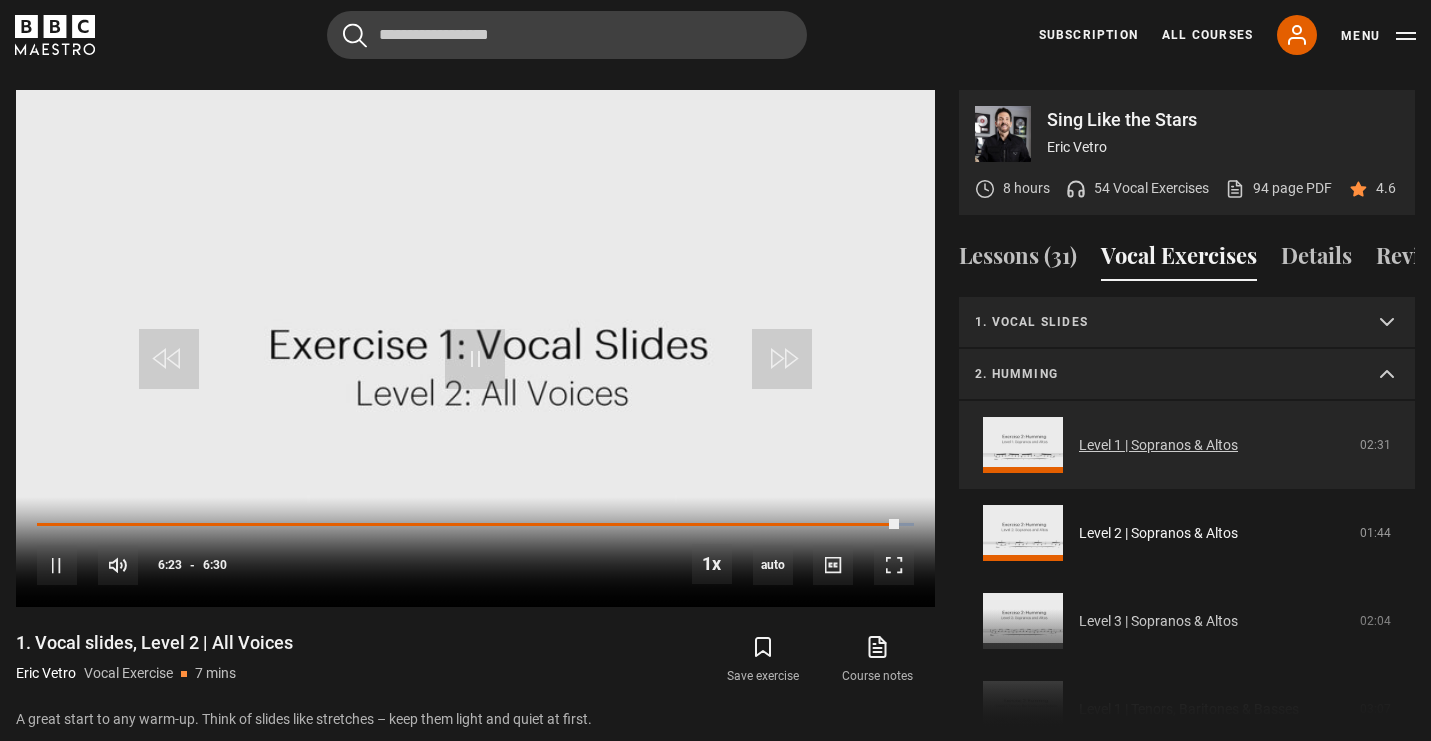 click on "Level 1 | Sopranos & Altos" at bounding box center (1158, 445) 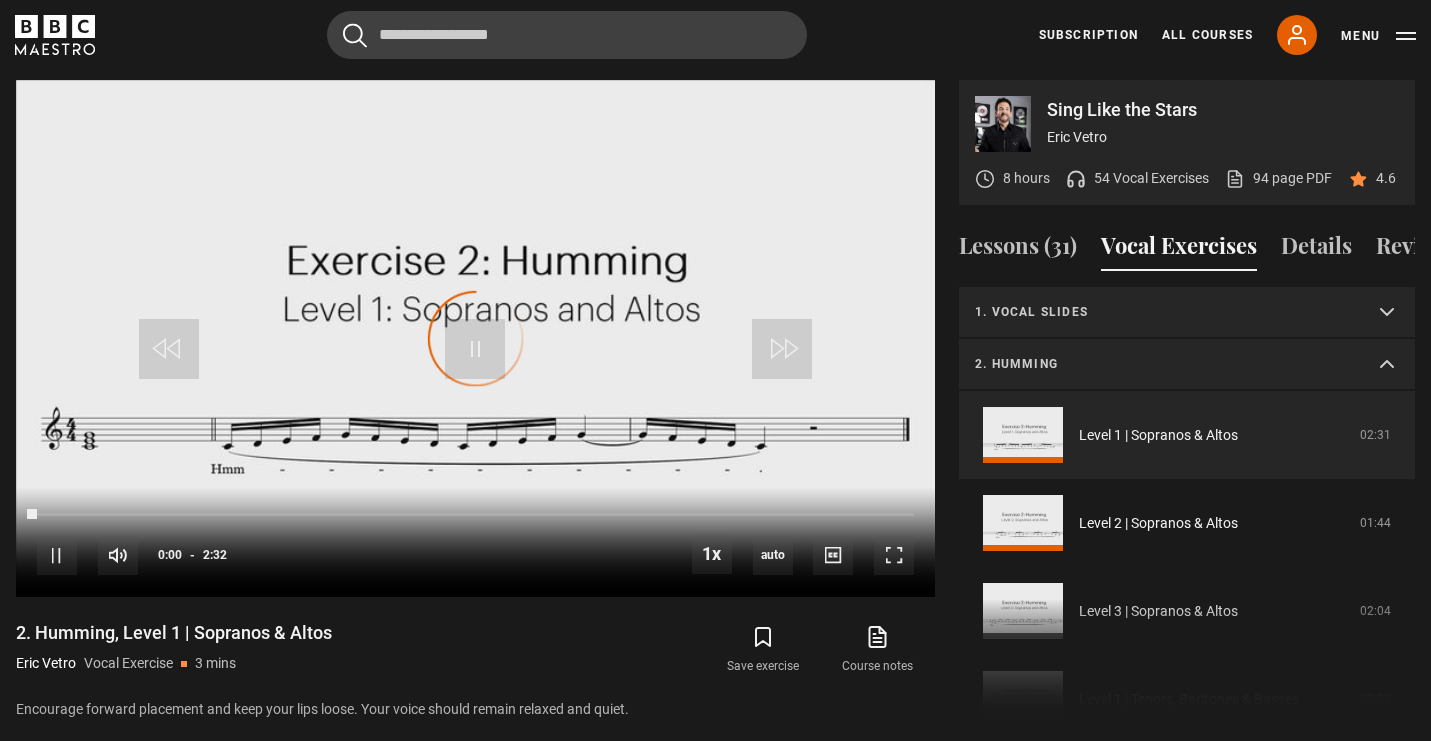 scroll, scrollTop: 957, scrollLeft: 0, axis: vertical 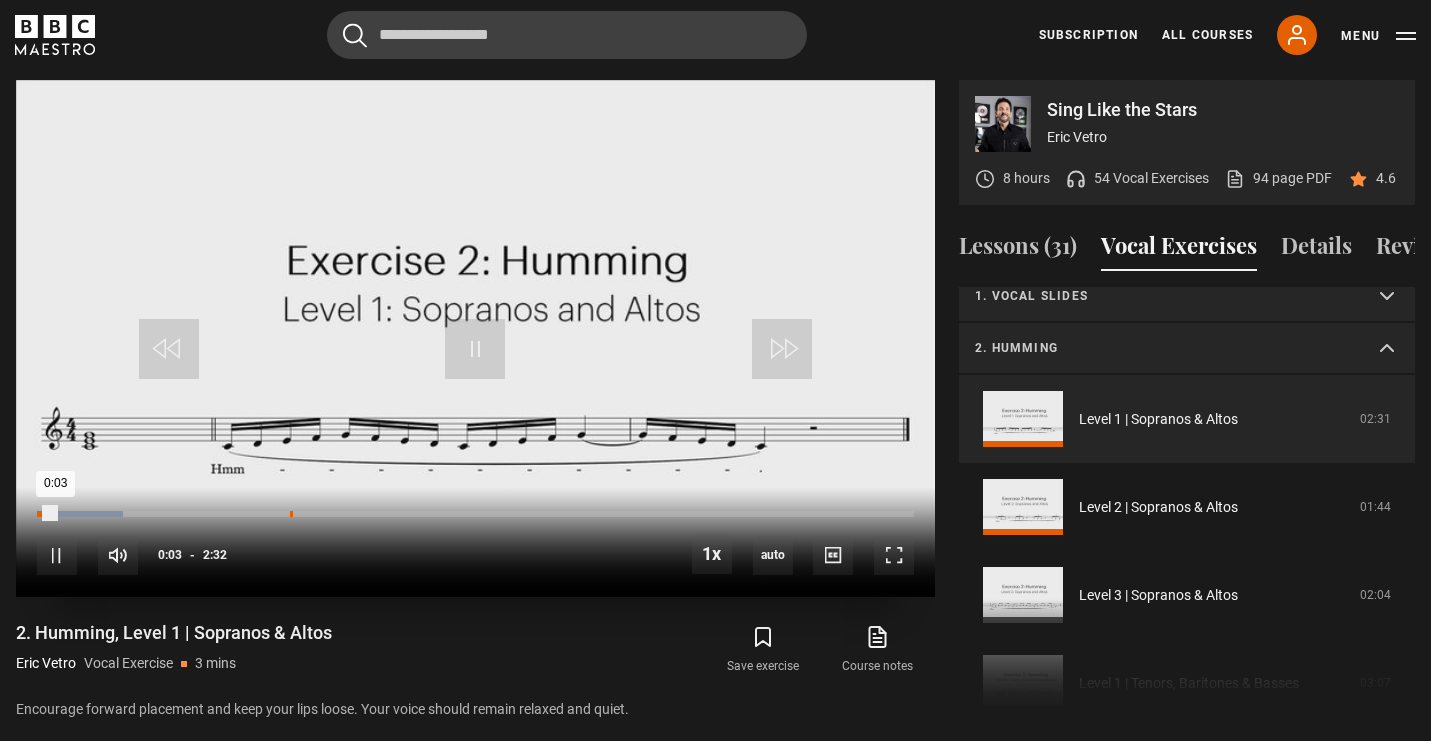 click on "Loaded :  9.87% 0:43 0:03" at bounding box center (475, 514) 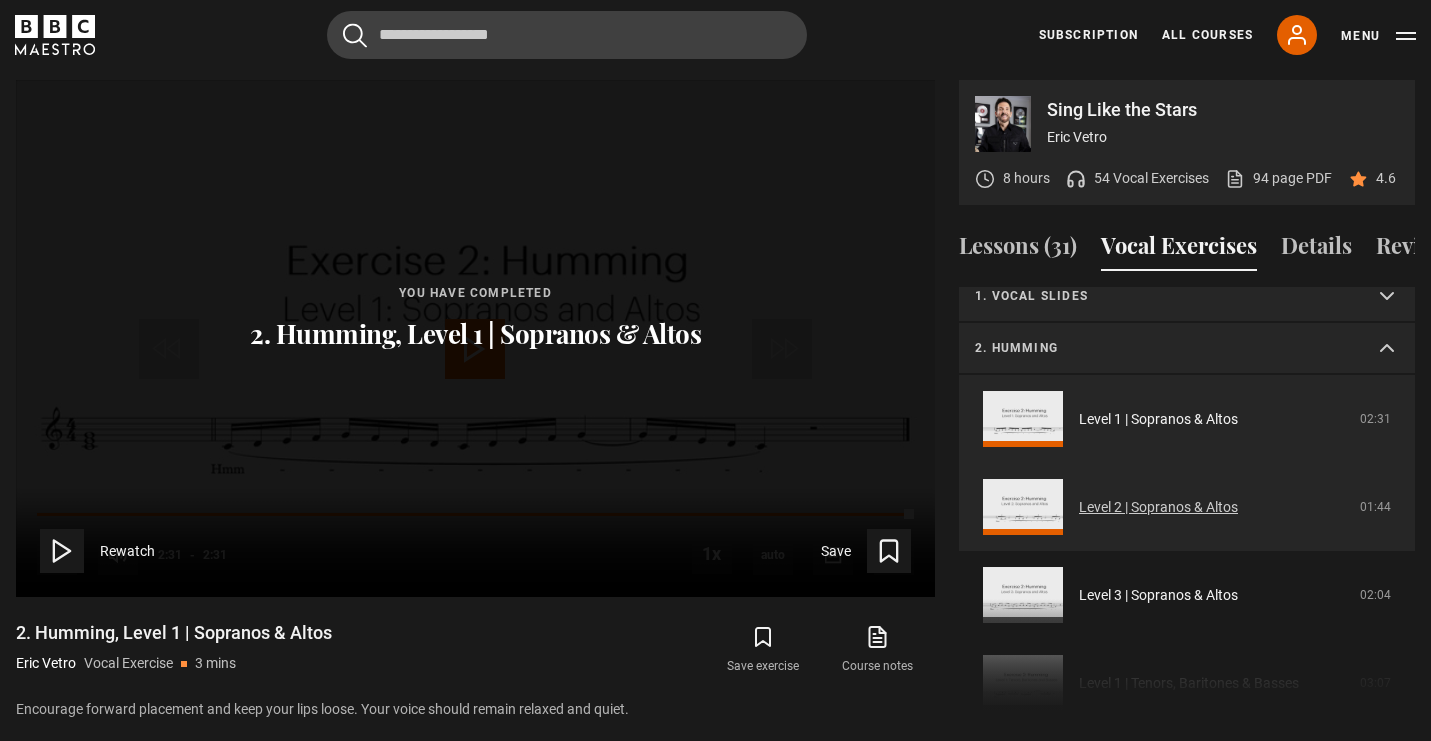 click on "Level 2 | Sopranos & Altos" at bounding box center [1158, 507] 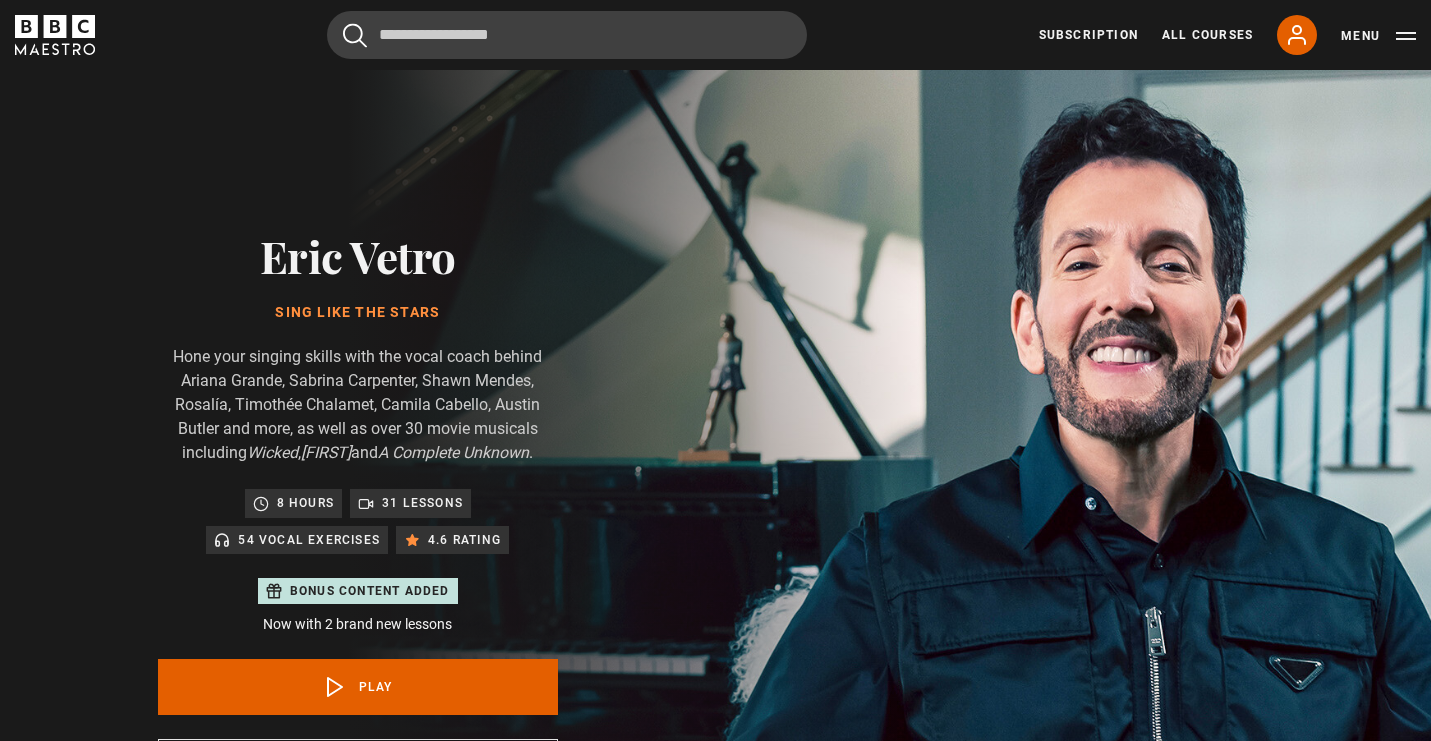 scroll, scrollTop: 957, scrollLeft: 0, axis: vertical 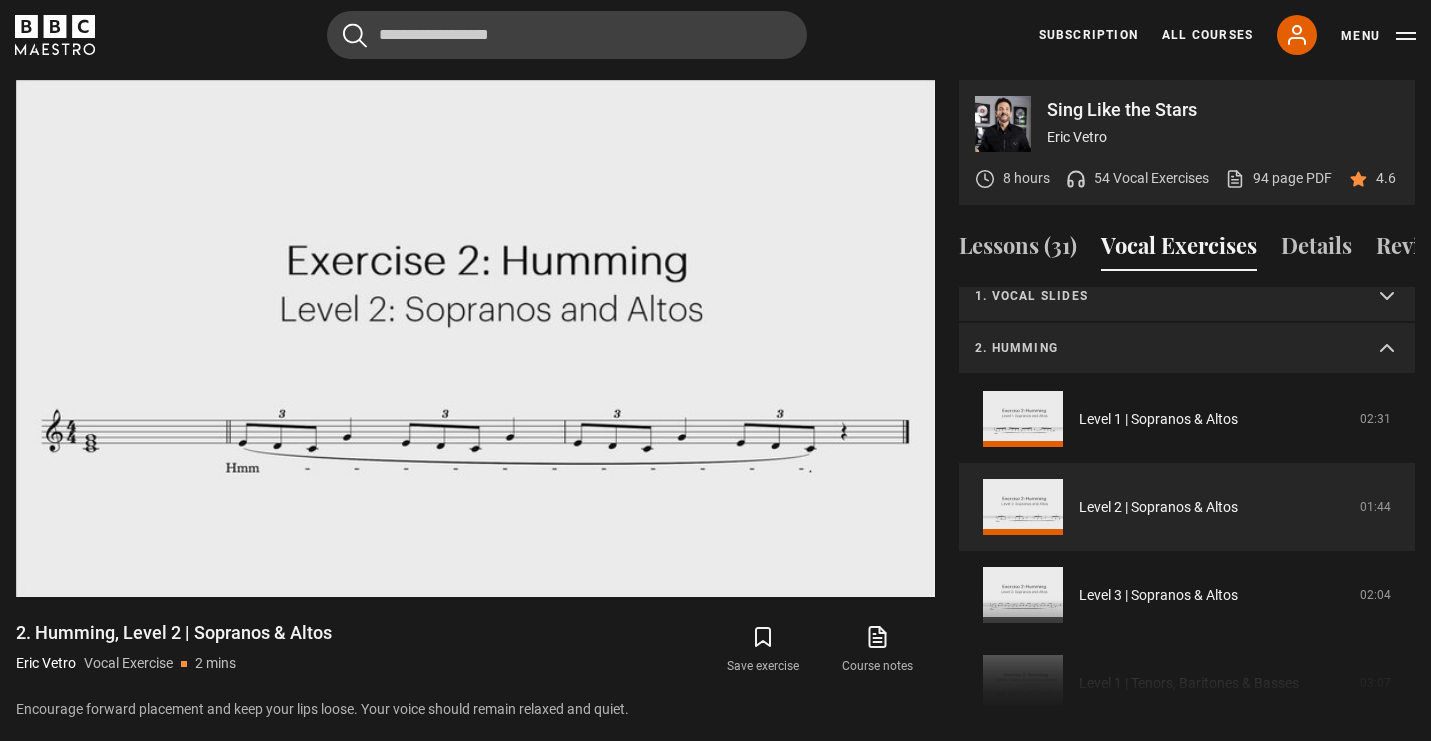 click on "2. Humming" at bounding box center [1163, 348] 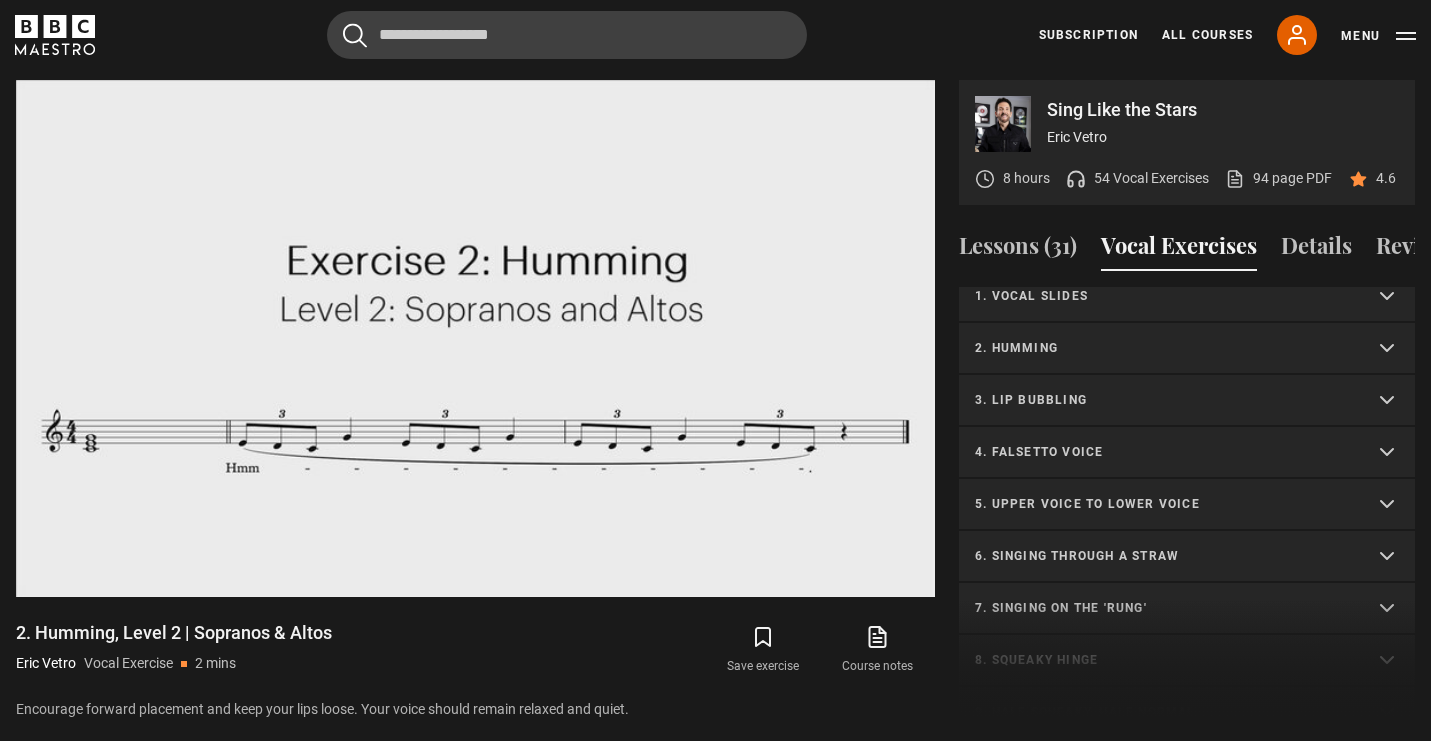 click on "3. Lip bubbling" at bounding box center [1163, 400] 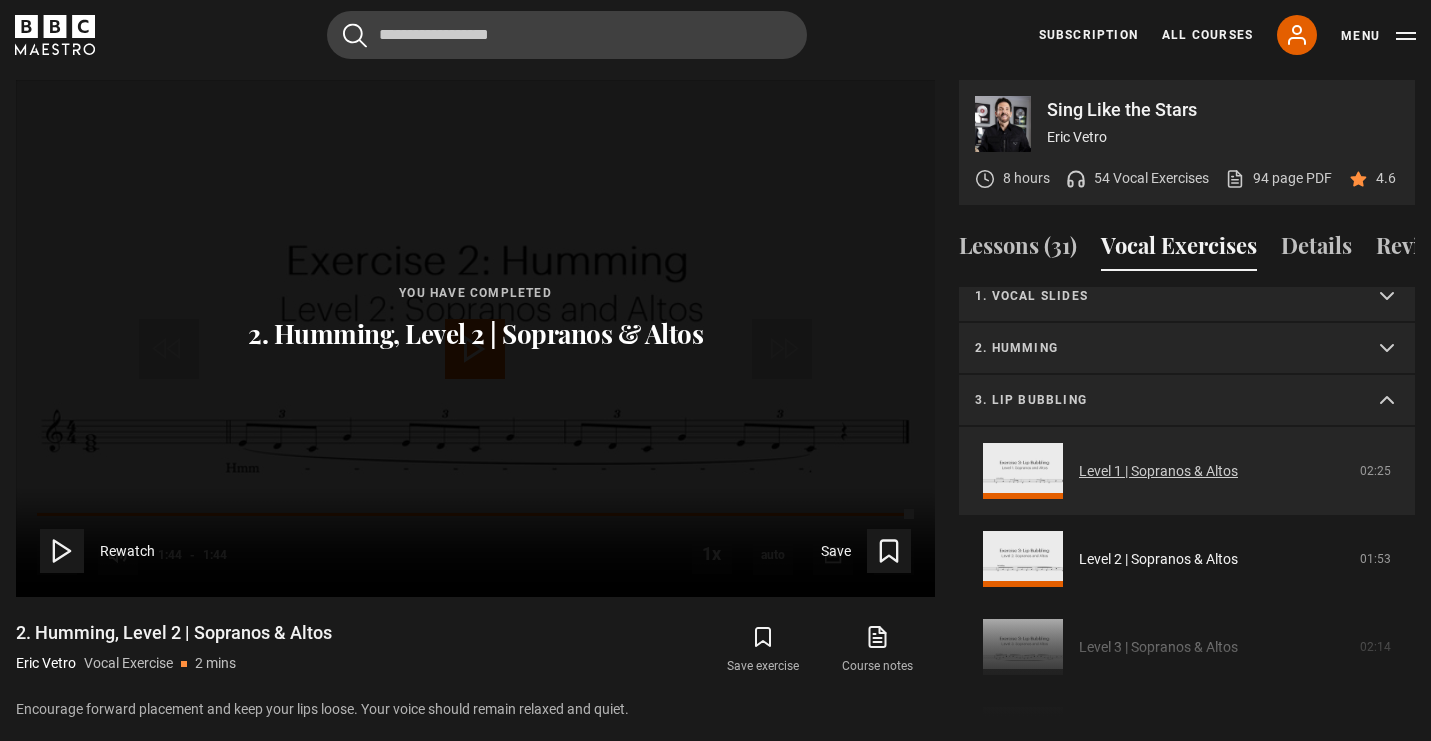 click on "Level 1 | Sopranos & Altos" at bounding box center (1158, 471) 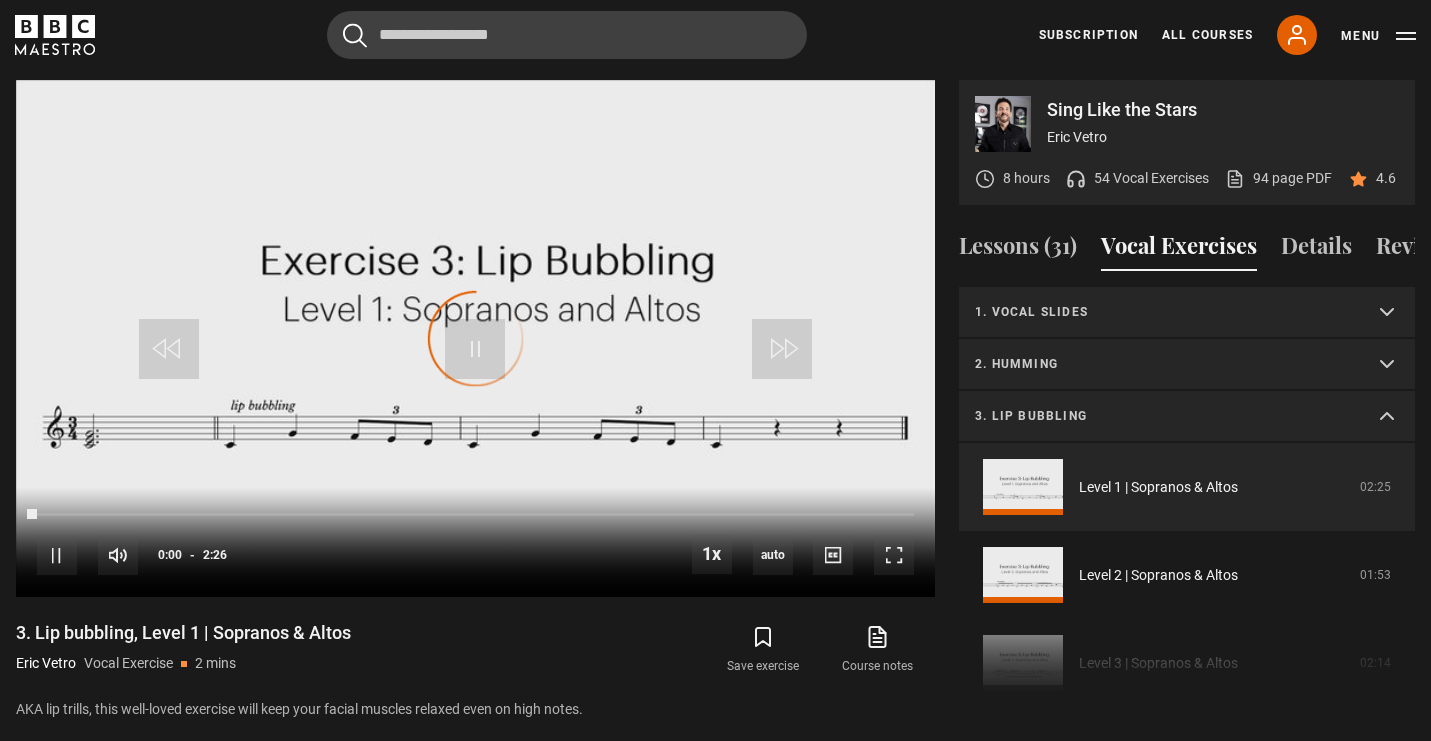 click on "3. Lip bubbling" at bounding box center [1163, 416] 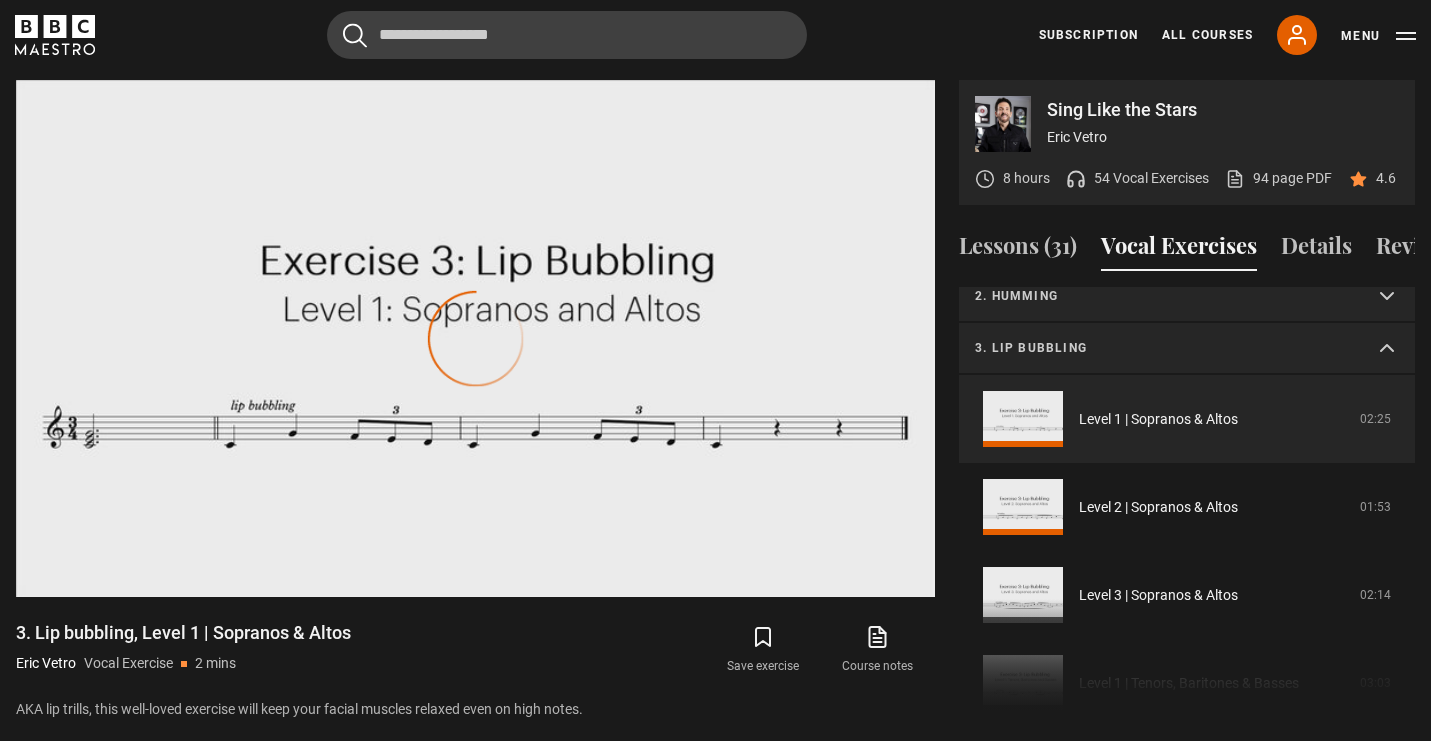 scroll, scrollTop: 0, scrollLeft: 0, axis: both 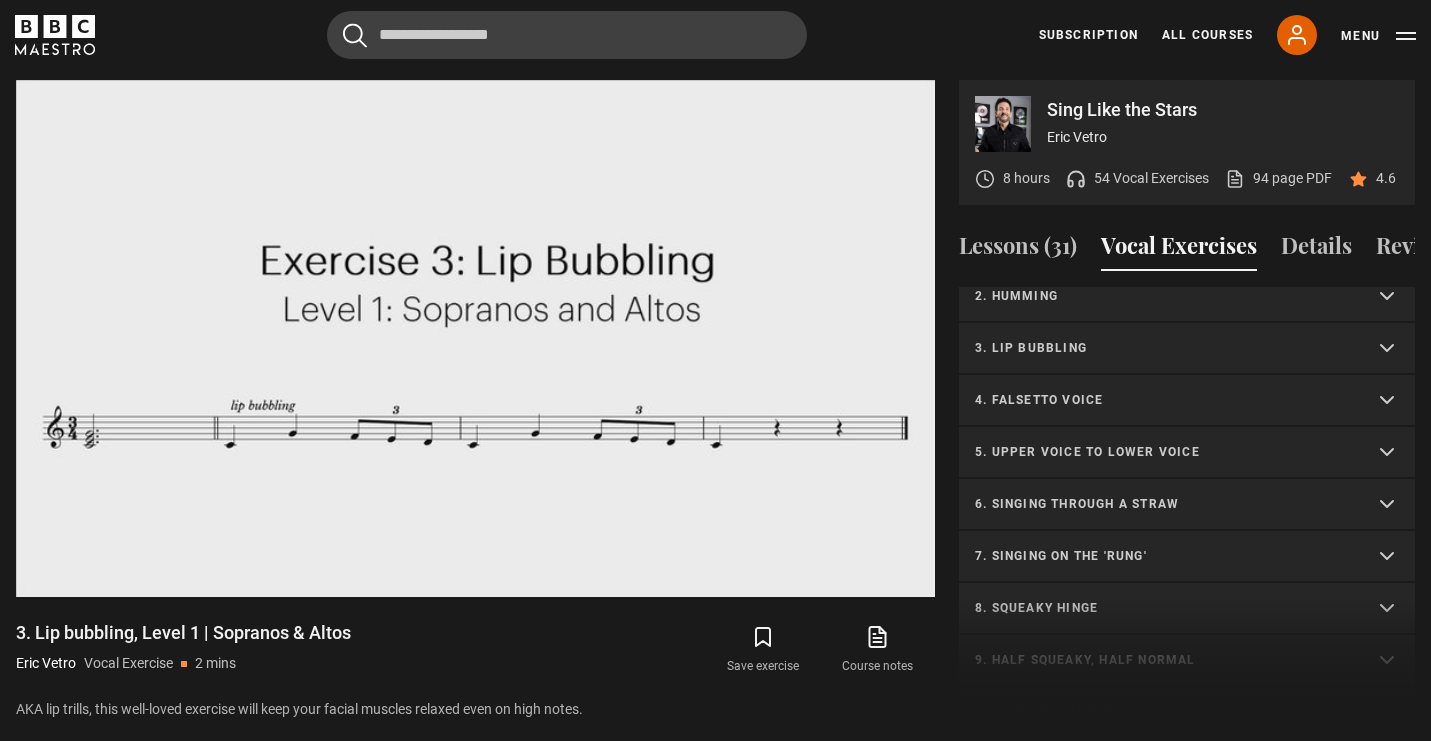 click on "4. Falsetto voice" at bounding box center (1187, 401) 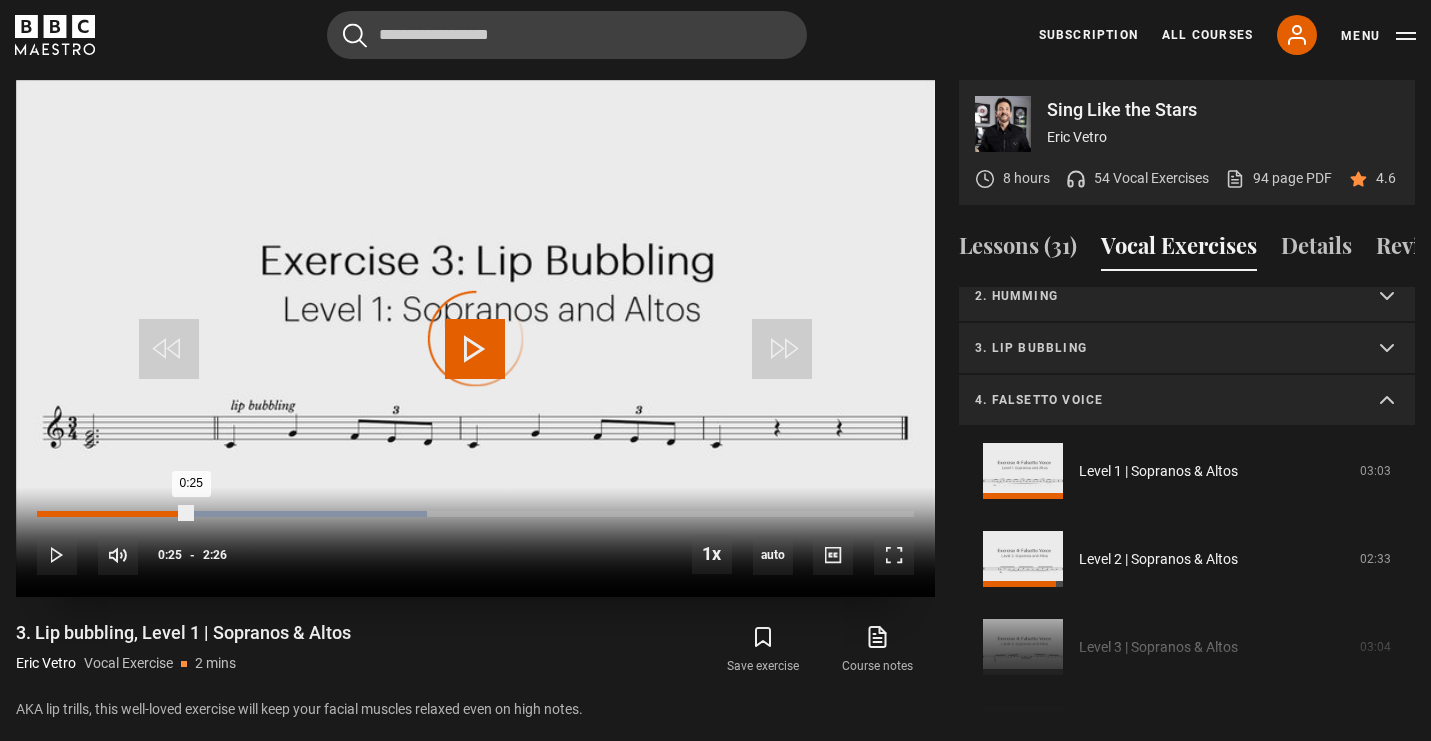 click on "Loaded :  44.52% 0:25 0:25" at bounding box center (475, 514) 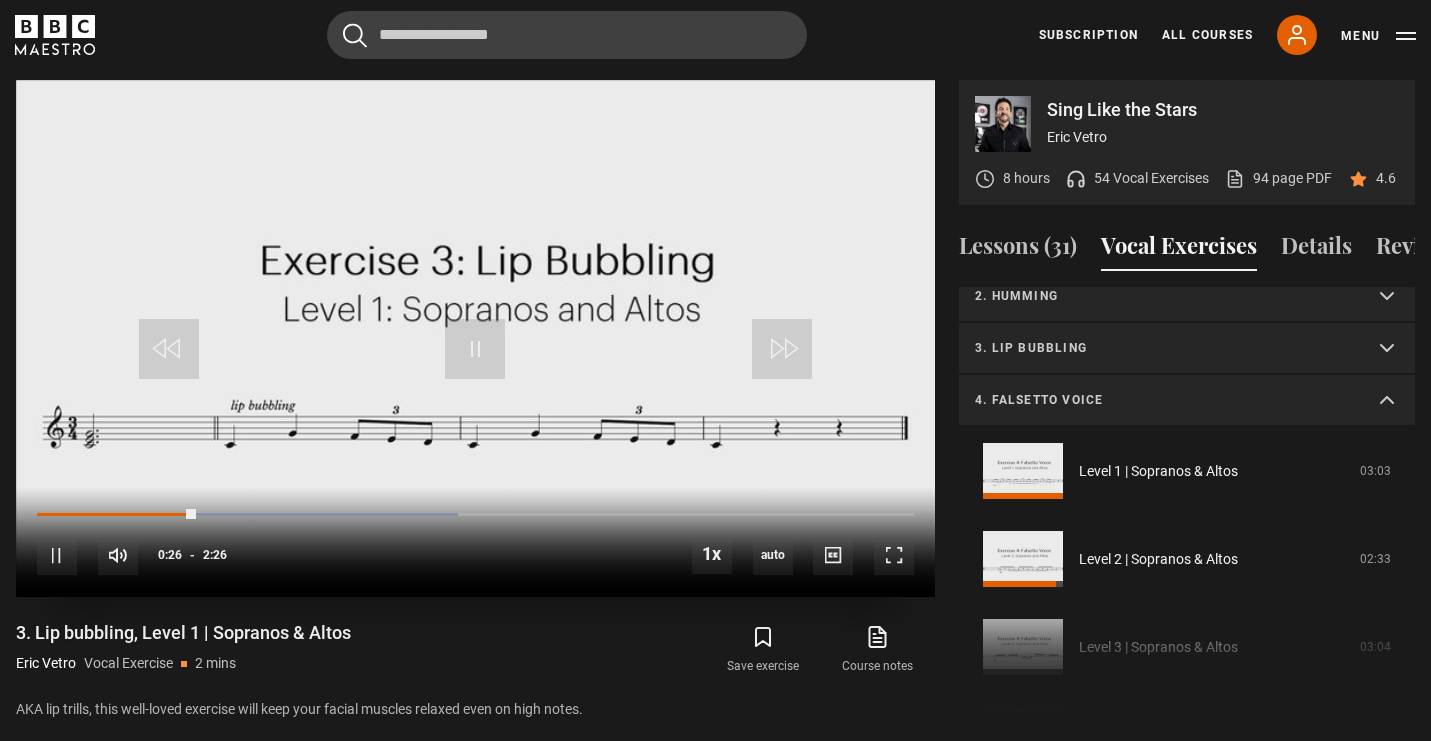 click on "10s Skip Back 10 seconds Pause 10s Skip Forward 10 seconds Loaded :  47.95% 0:28 0:26 Pause Mute Current Time  0:26 - Duration  2:26 1x Playback Rate 2x 1.5x 1x , selected 0.5x auto Quality 360p 720p 1080p 2160p Auto , selected Captions captions off , selected English  Captions" at bounding box center [475, 542] 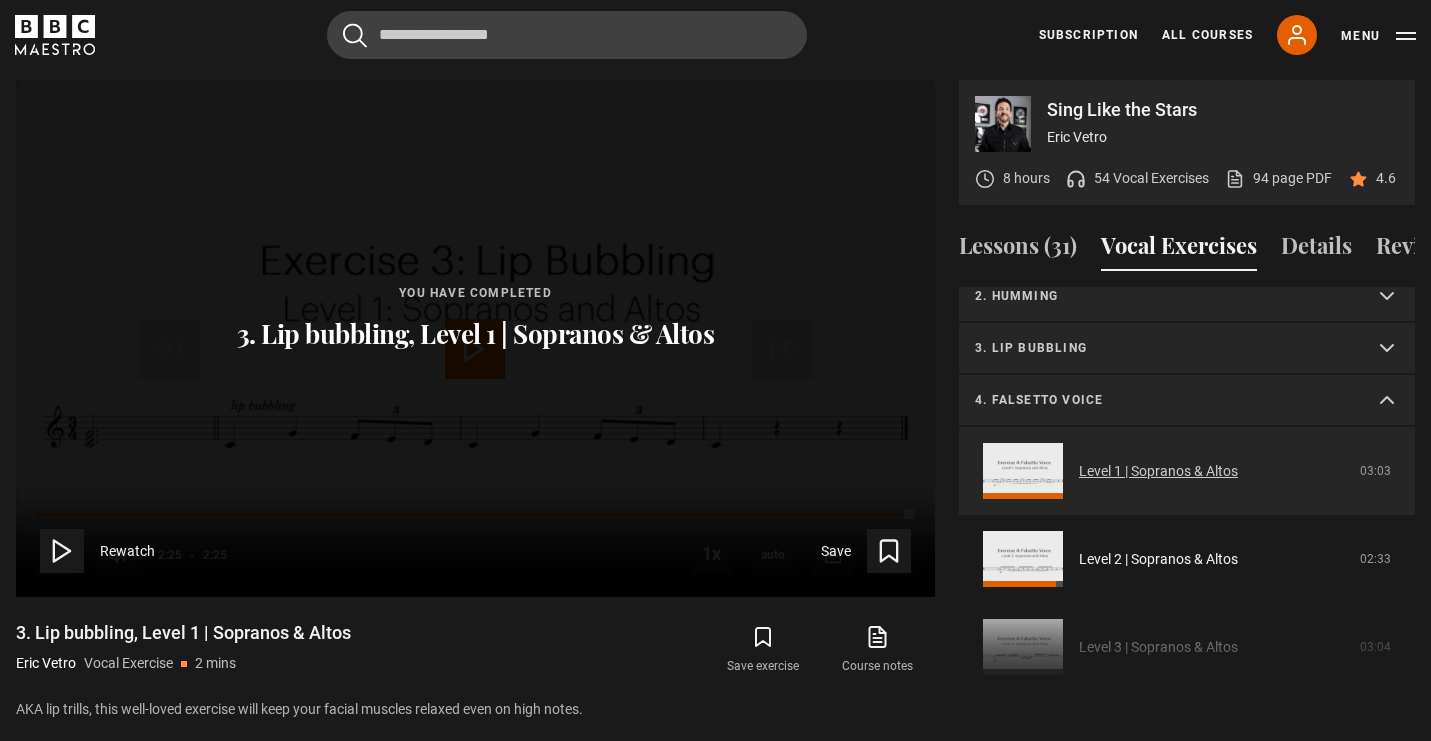 click on "Level 1 | Sopranos & Altos" at bounding box center (1158, 471) 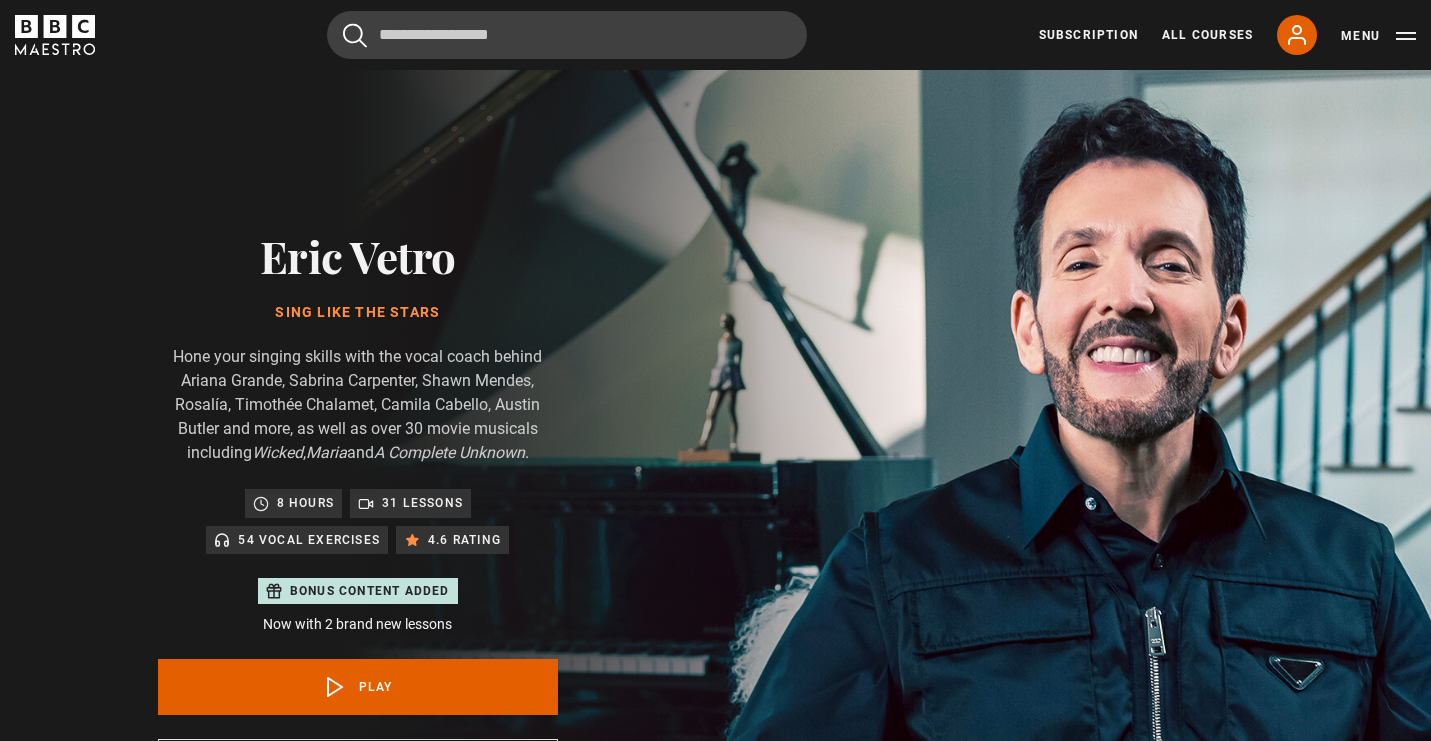 click on "4. Falsetto voice" at bounding box center (1163, 1425) 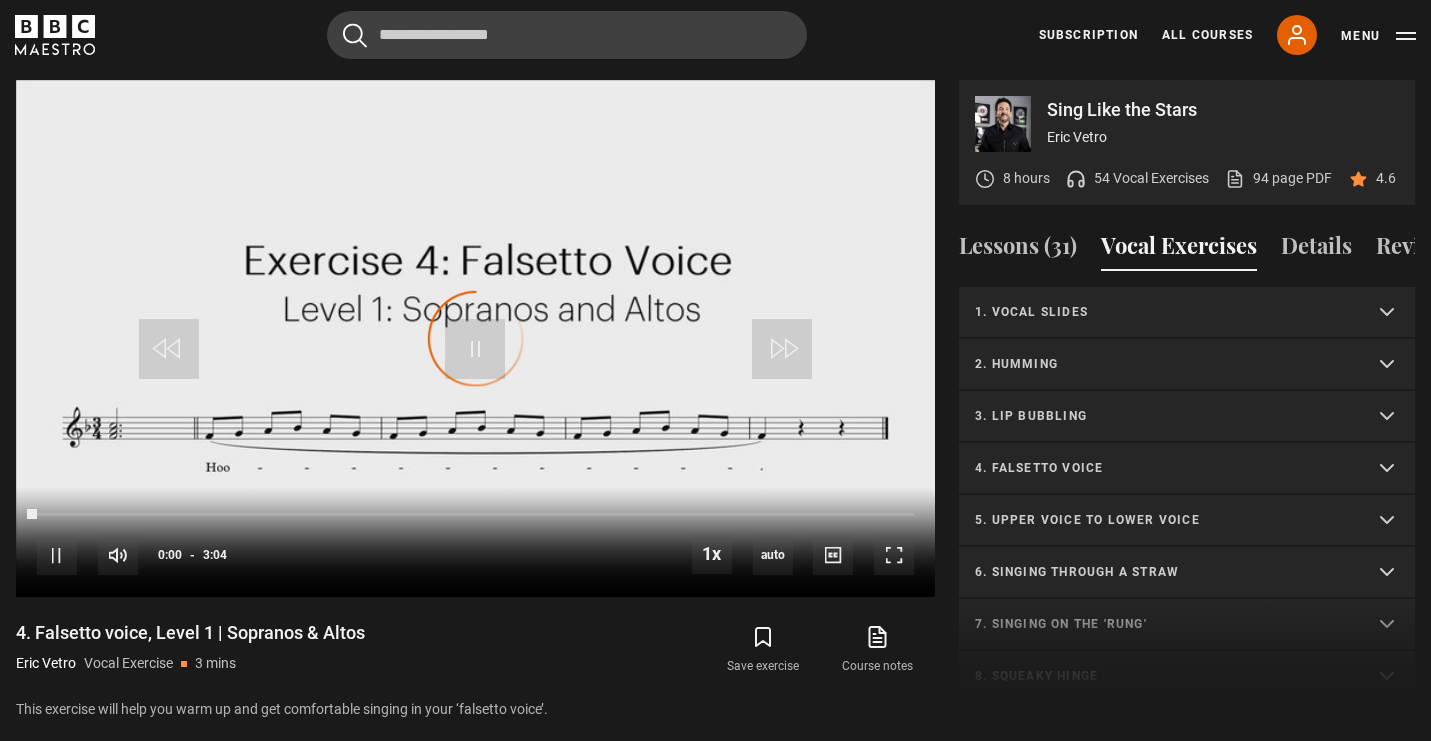 scroll, scrollTop: 957, scrollLeft: 0, axis: vertical 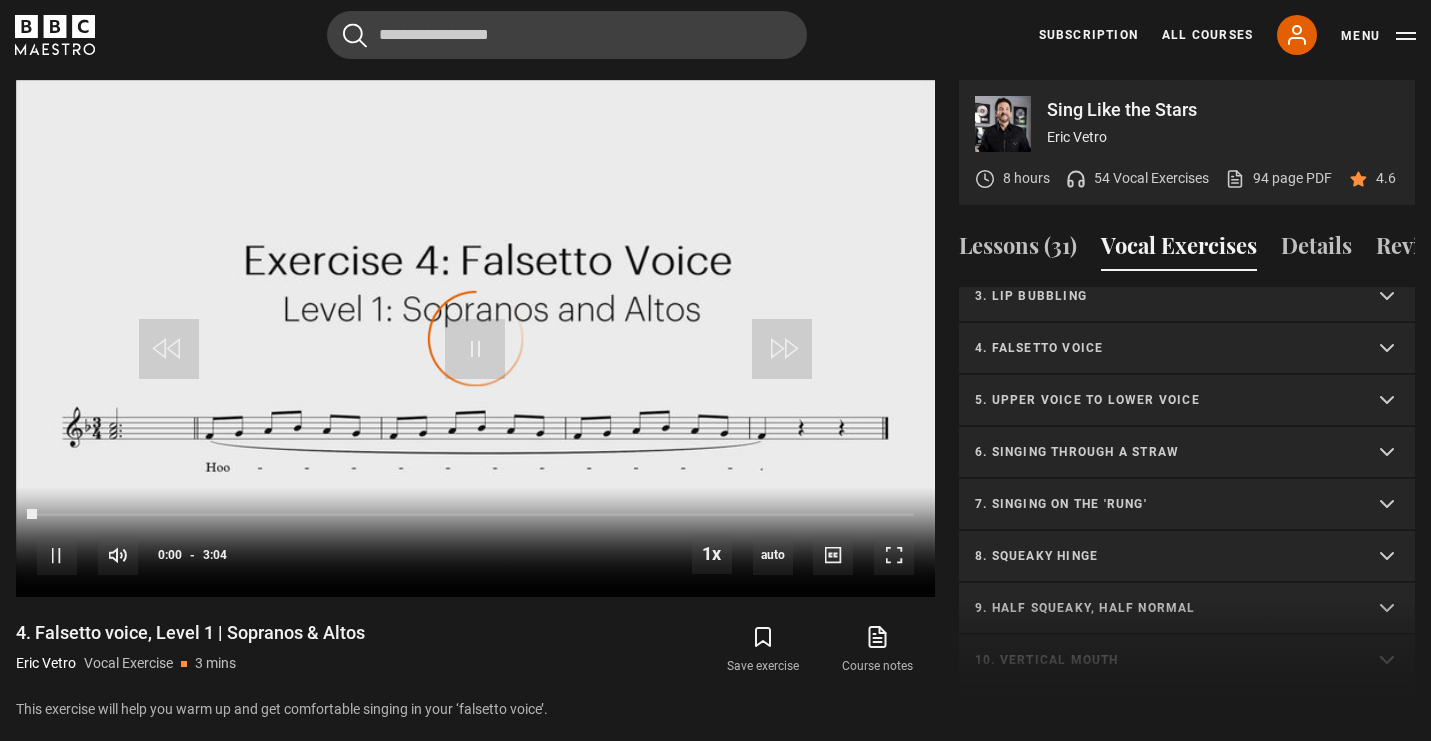 click on "5. Upper voice to lower voice" at bounding box center [1163, 400] 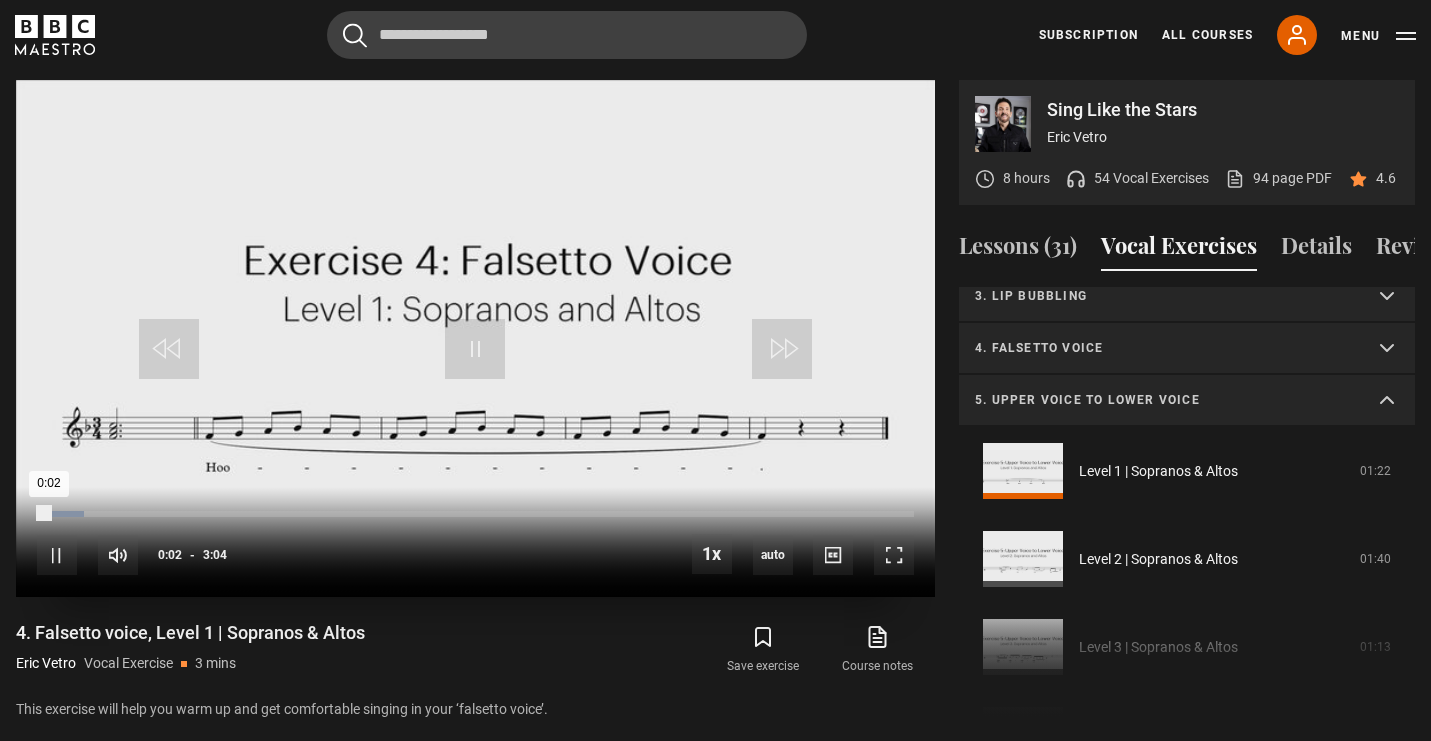click at bounding box center (38, 514) 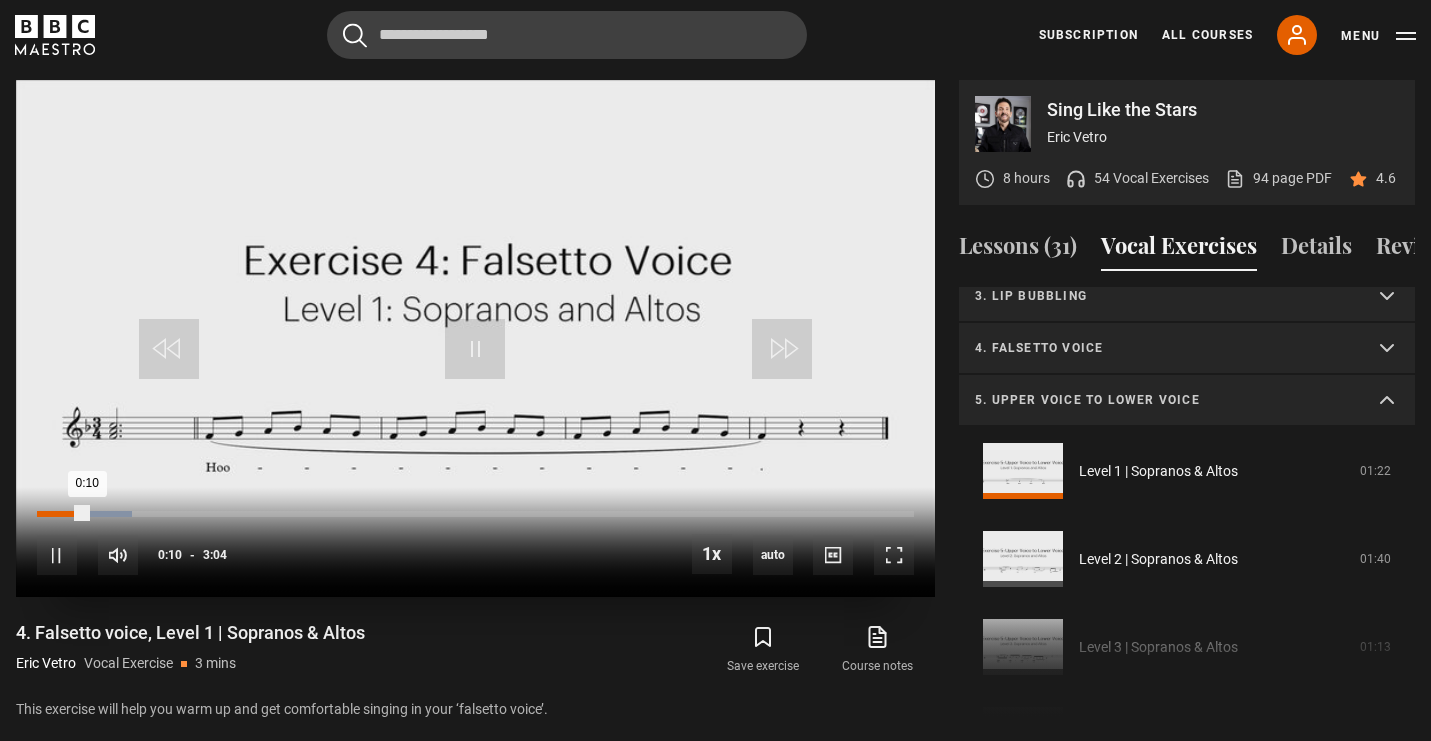 click on "Loaded :  10.87% 0:10 0:10" at bounding box center [475, 514] 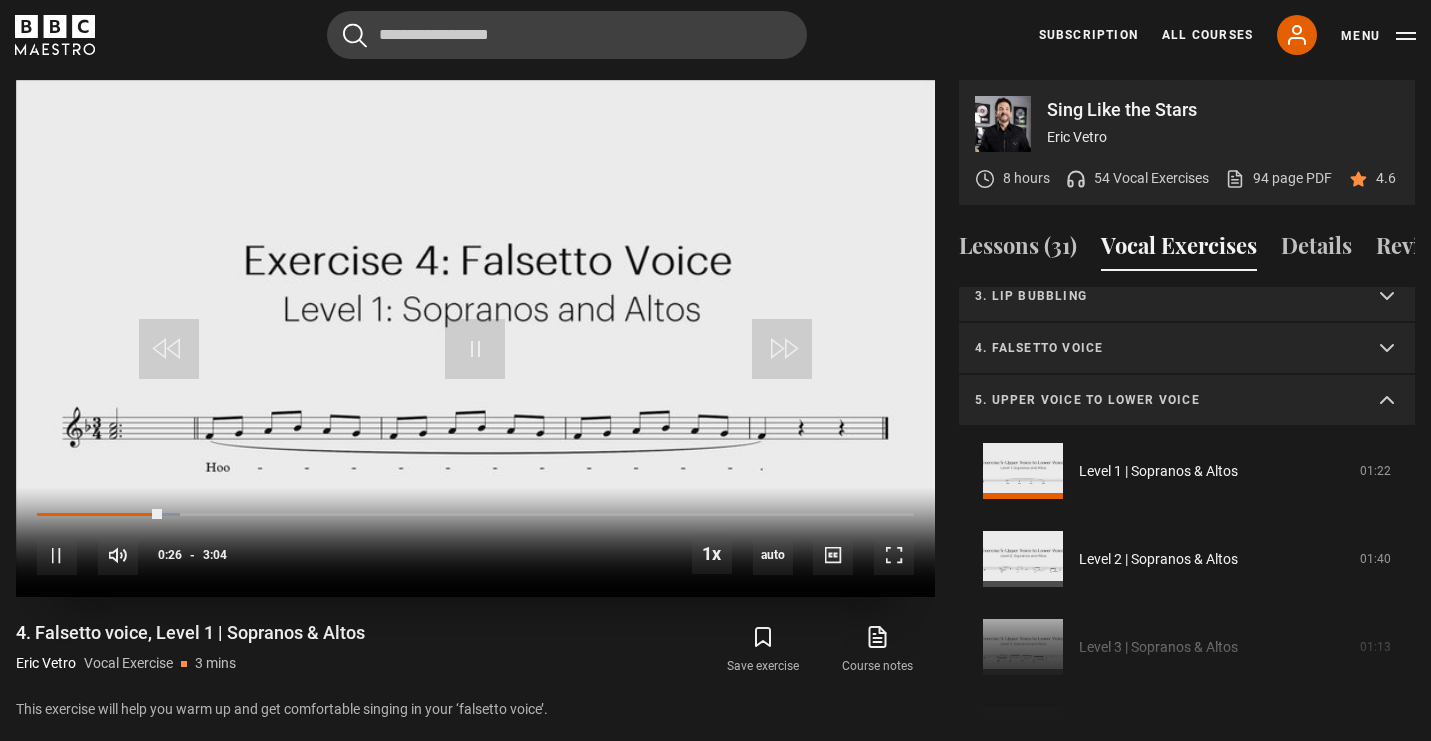 click on "10s Skip Back 10 seconds Pause 10s Skip Forward 10 seconds Loaded :  16.30% 0:30 0:26 Pause Mute Current Time  0:26 - Duration  3:04 1x Playback Rate 2x 1.5x 1x , selected 0.5x auto Quality 360p 720p 1080p 2160p Auto , selected Captions captions off , selected English  Captions" at bounding box center (475, 542) 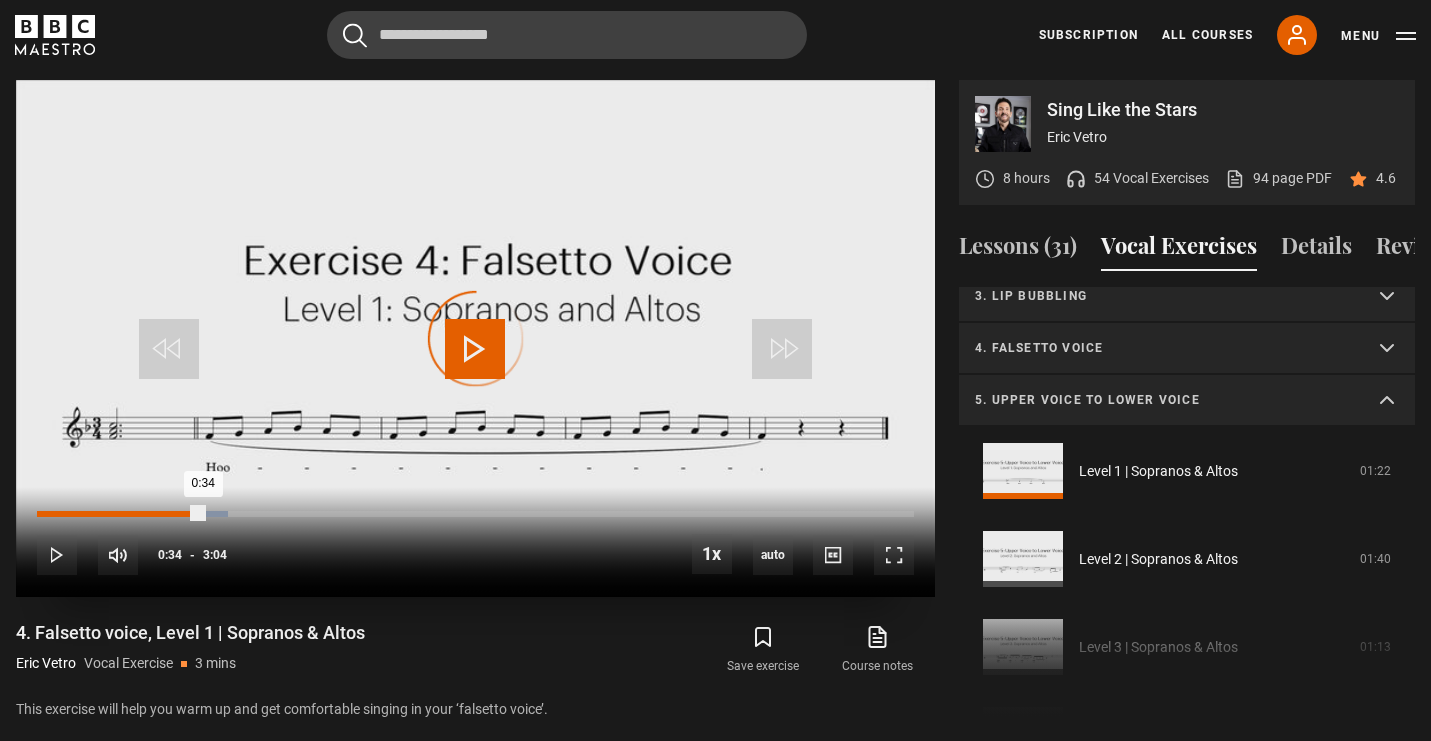 click on "Loaded :  21.74% 0:35 0:34" at bounding box center [475, 514] 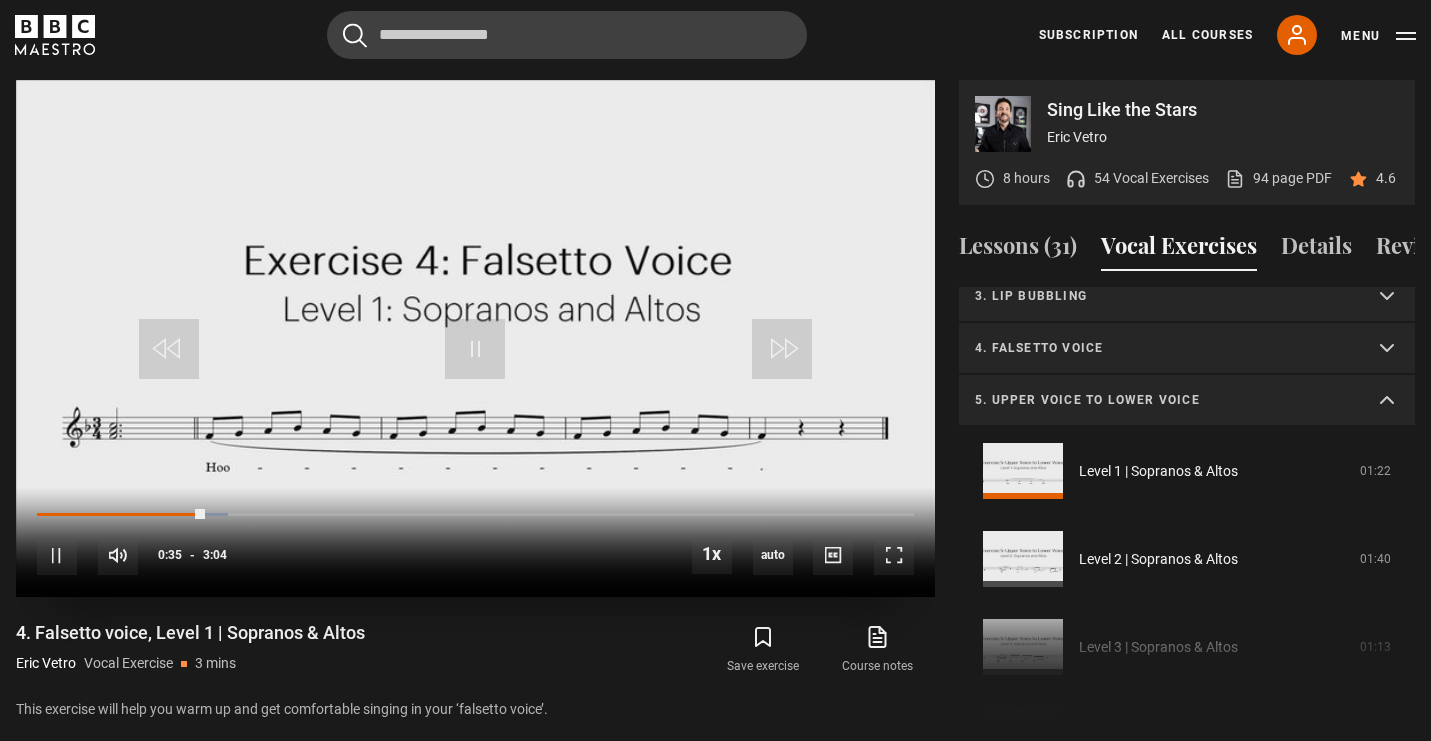 click on "10s Skip Back 10 seconds Pause 10s Skip Forward 10 seconds Loaded :  21.74% 0:35 0:35 Pause Mute Current Time  0:35 - Duration  3:04 1x Playback Rate 2x 1.5x 1x , selected 0.5x auto Quality 360p 720p 1080p 2160p Auto , selected Captions captions off , selected English  Captions" at bounding box center [475, 542] 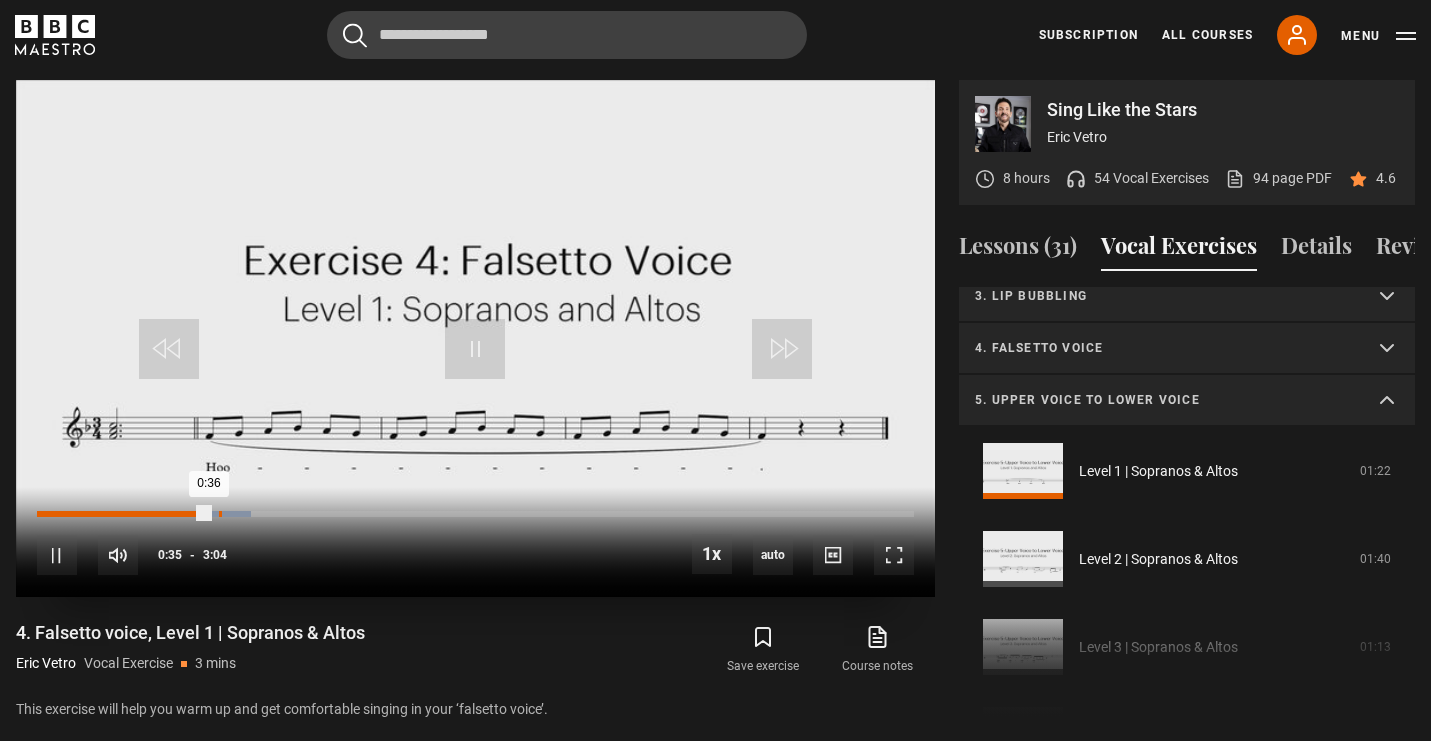 click on "Loaded :  24.46% 0:38 0:36" at bounding box center [475, 514] 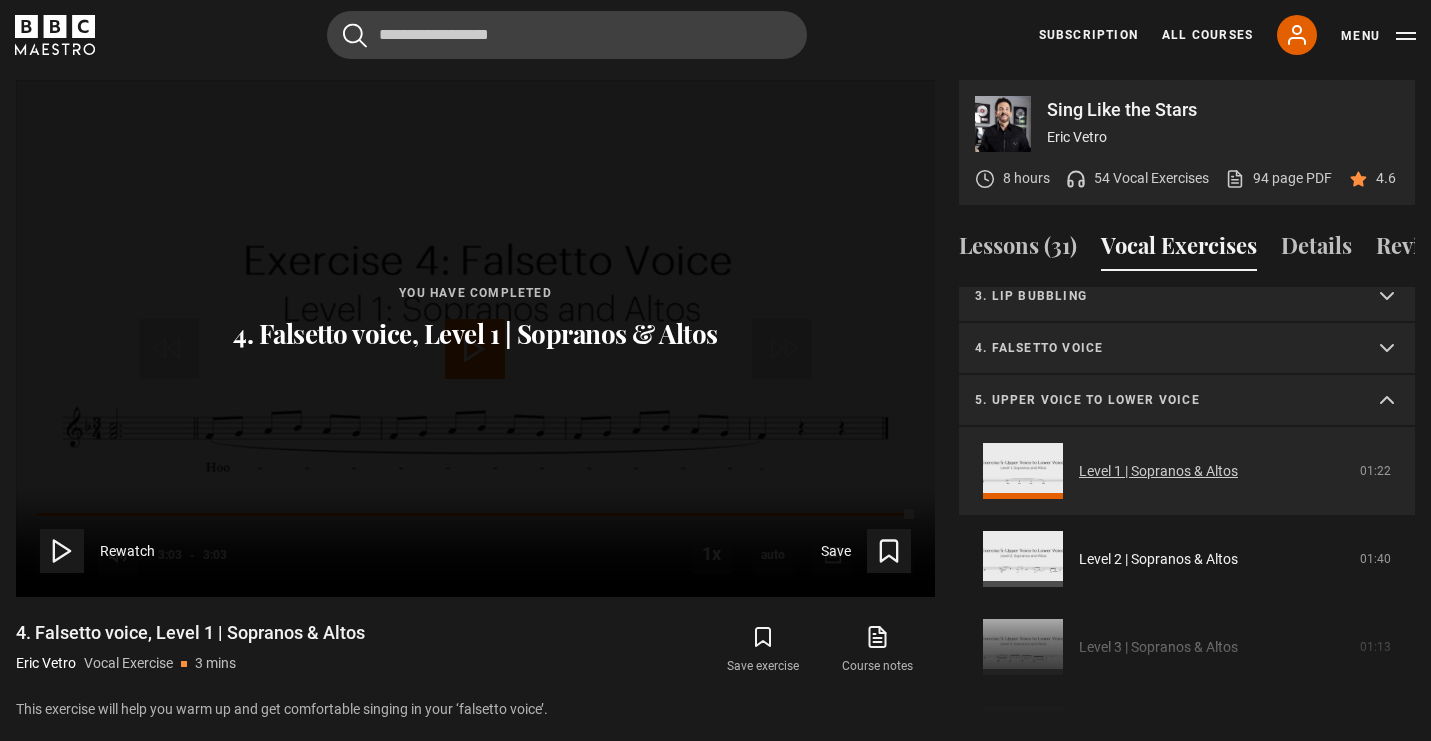click on "Level 1 | Sopranos & Altos" at bounding box center [1158, 471] 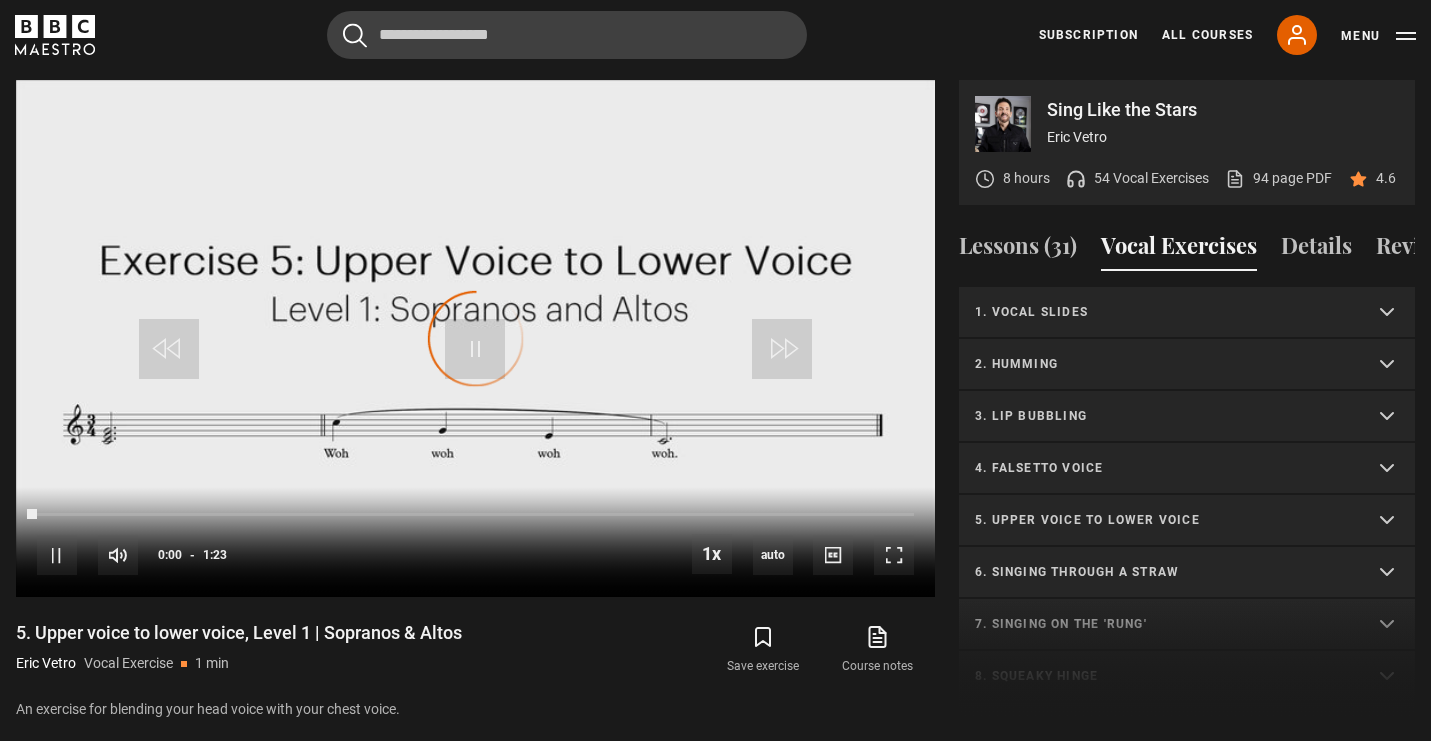 click on "6. Singing through a straw" at bounding box center [1163, 572] 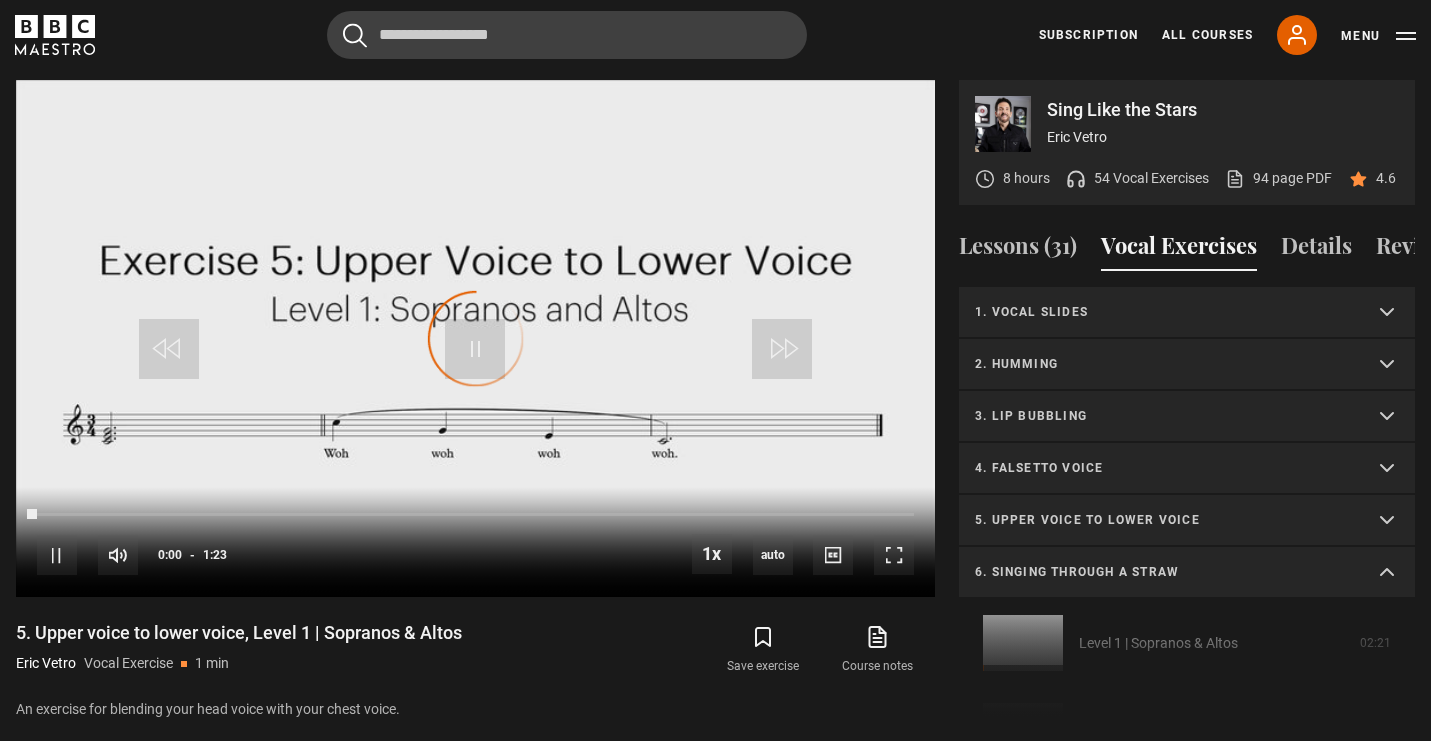 scroll, scrollTop: 957, scrollLeft: 0, axis: vertical 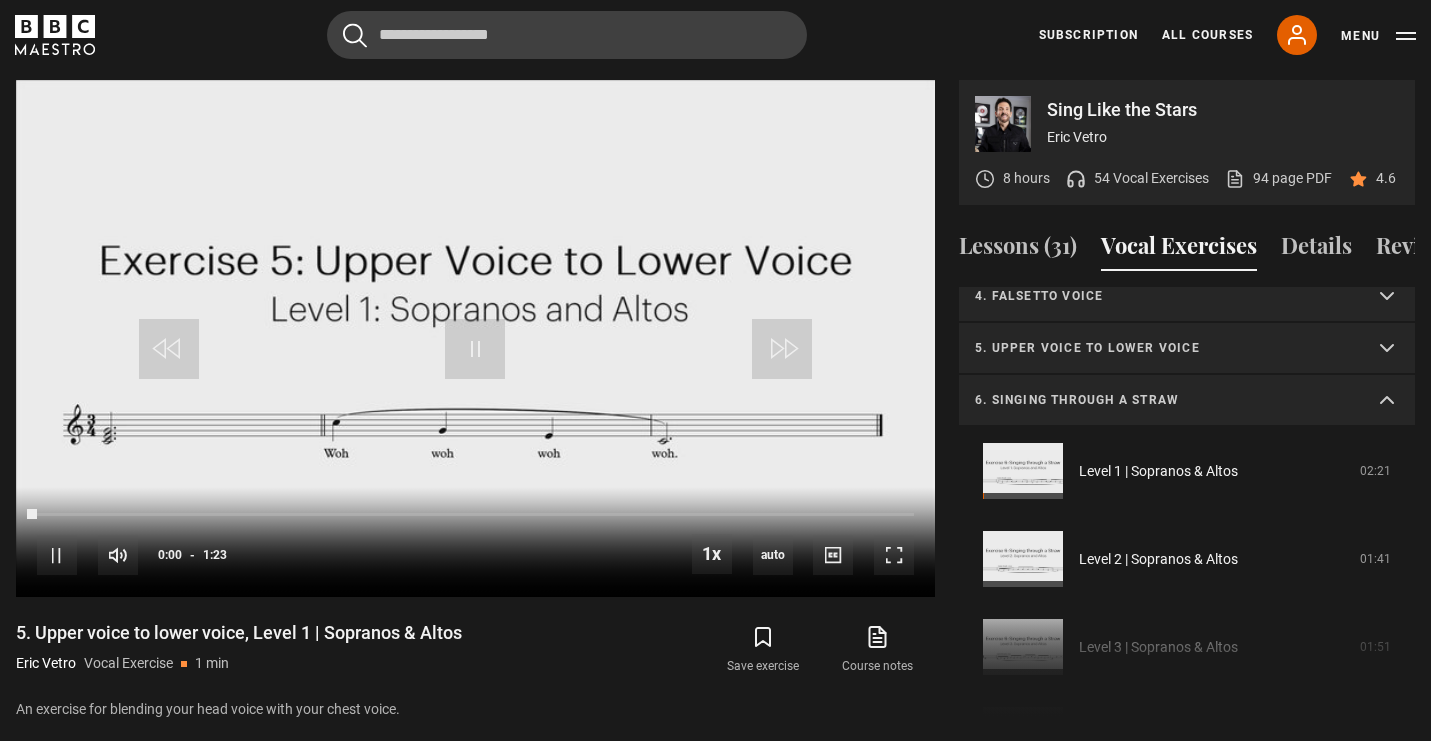 click on "6. Singing through a straw" at bounding box center [1163, 400] 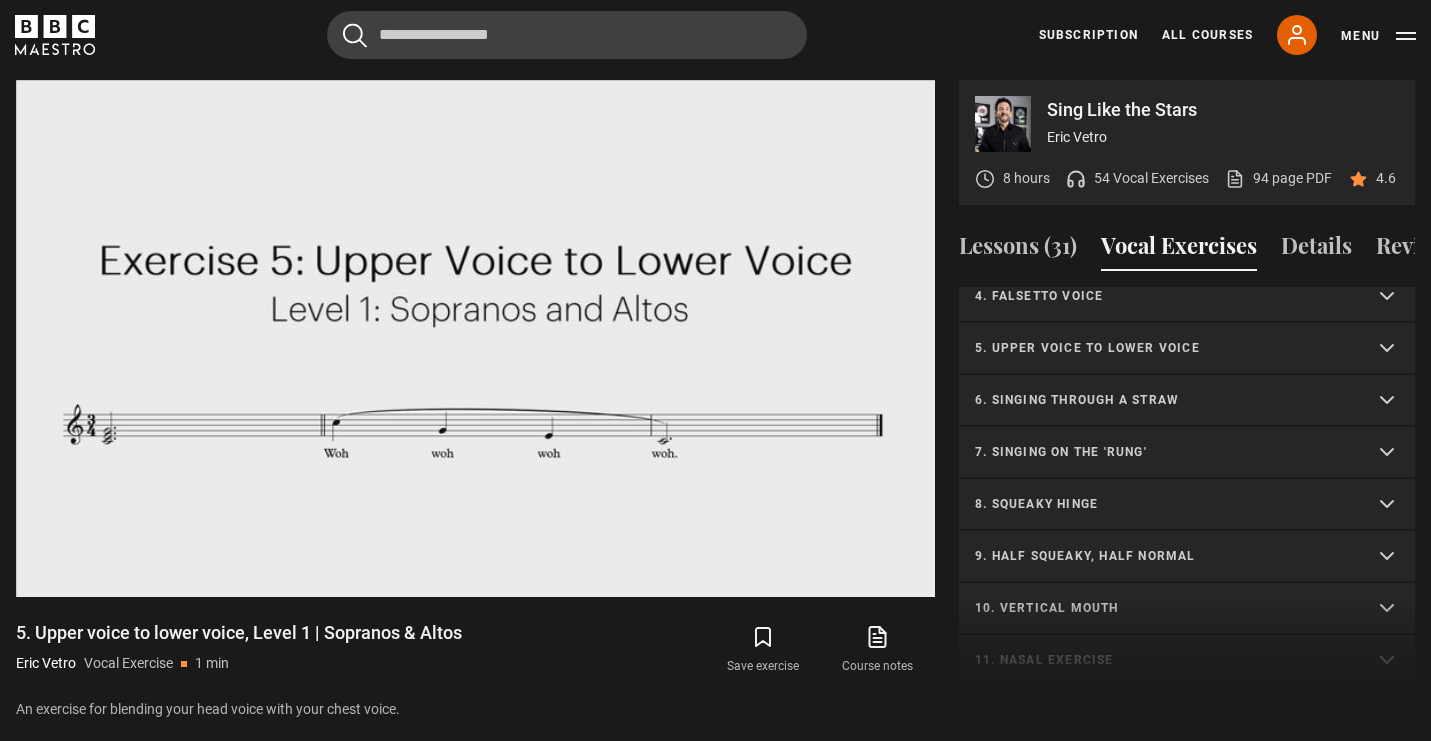 click on "7. Singing on the 'rung'" at bounding box center [1163, 452] 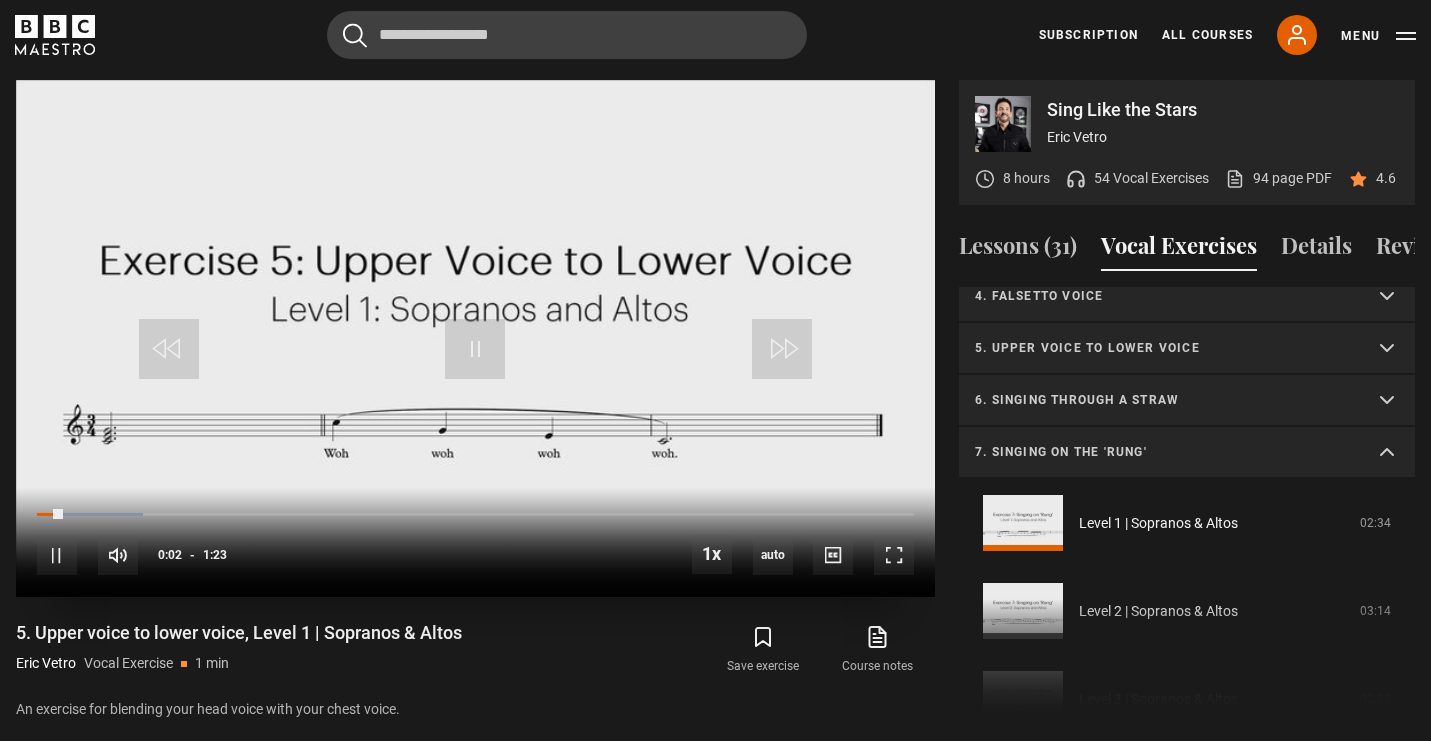 click on "10s Skip Back 10 seconds Pause 10s Skip Forward 10 seconds Loaded :  12.05% 0:25 0:02 Pause Mute Current Time  0:02 - Duration  1:23 1x Playback Rate 2x 1.5x 1x , selected 0.5x auto Quality 360p 720p 1080p 2160p Auto , selected Captions captions off , selected English  Captions" at bounding box center [475, 542] 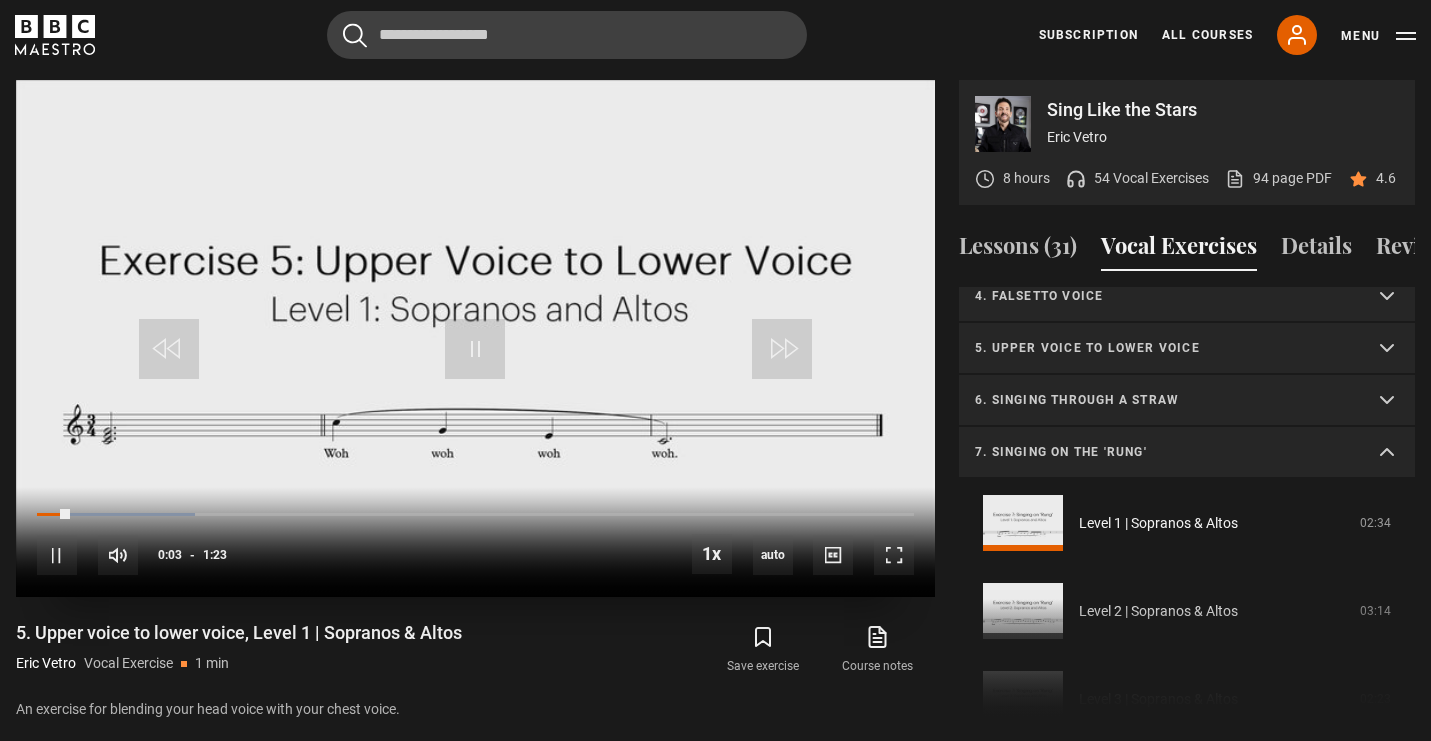 click on "10s Skip Back 10 seconds Pause 10s Skip Forward 10 seconds Loaded :  18.07% 0:25 0:03 Pause Mute Current Time  0:03 - Duration  1:23 1x Playback Rate 2x 1.5x 1x , selected 0.5x auto Quality 360p 720p 1080p 2160p Auto , selected Captions captions off , selected English  Captions" at bounding box center [475, 542] 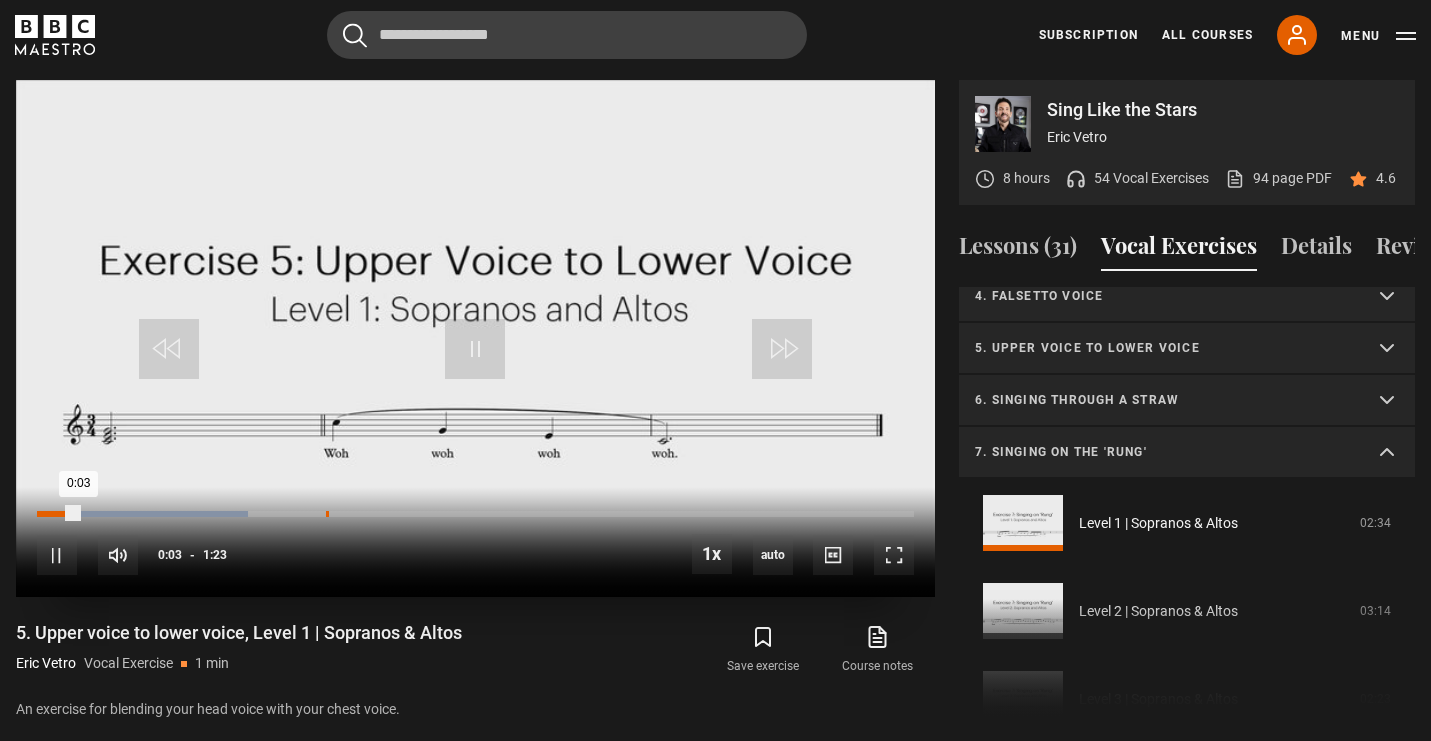 click on "Loaded :  24.10% 0:27 0:03" at bounding box center [475, 514] 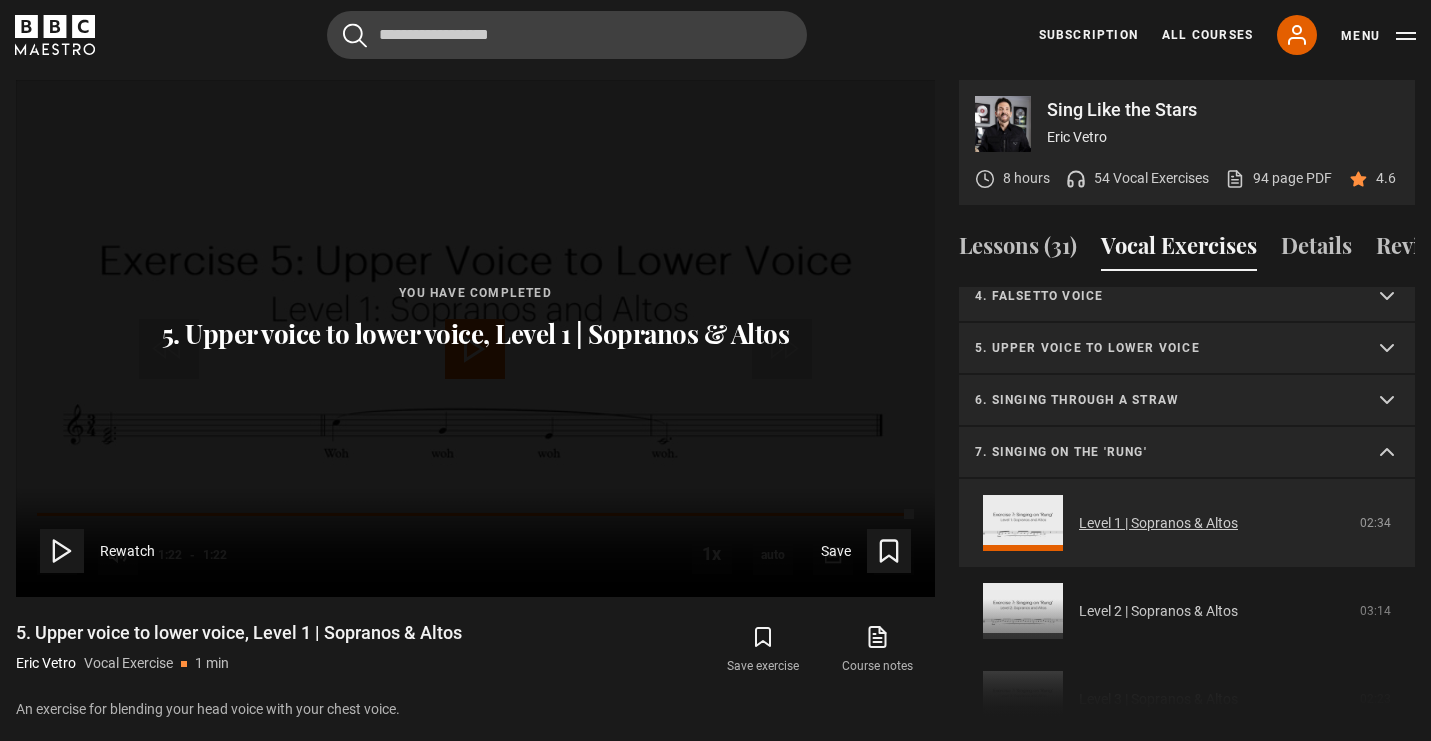 click on "Level 1 | Sopranos & Altos" at bounding box center [1158, 523] 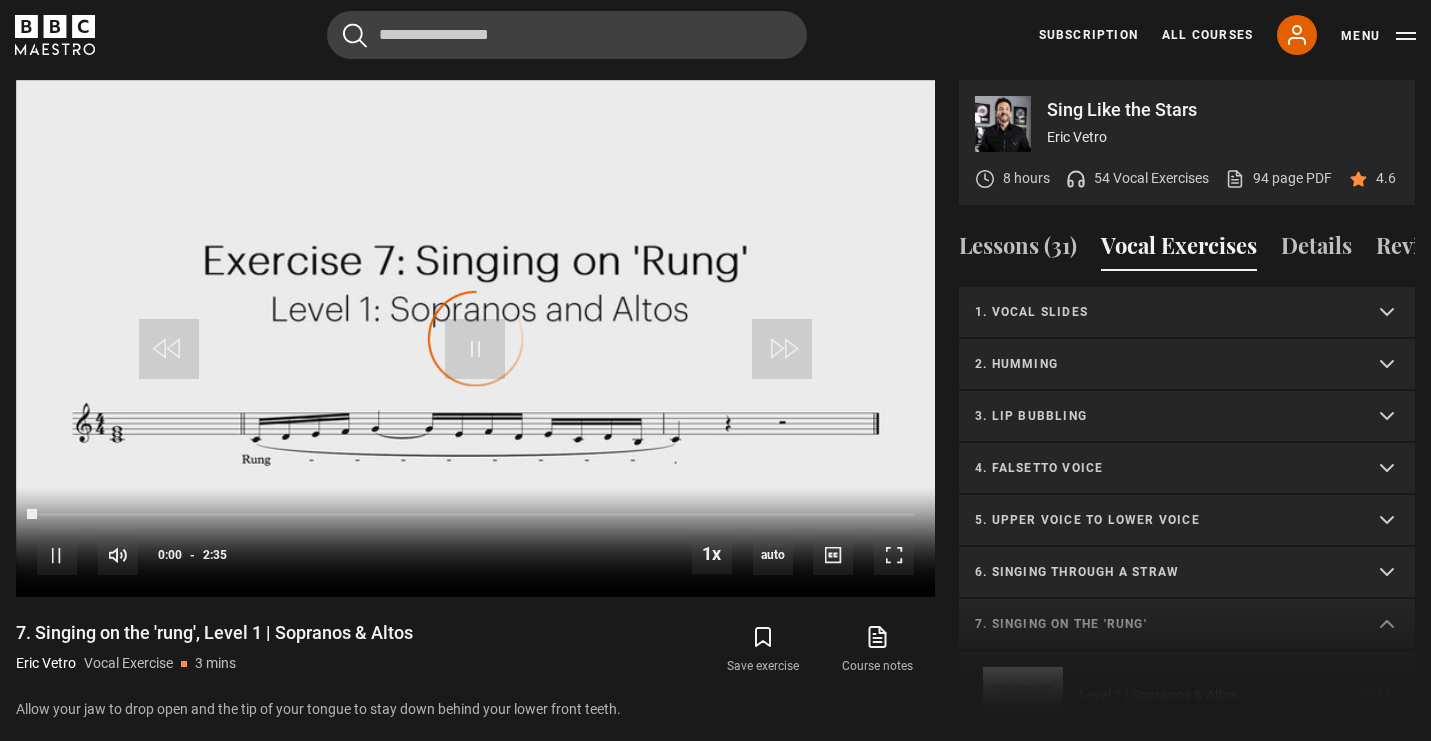 click on "7. Singing on the 'rung'" at bounding box center [1163, 624] 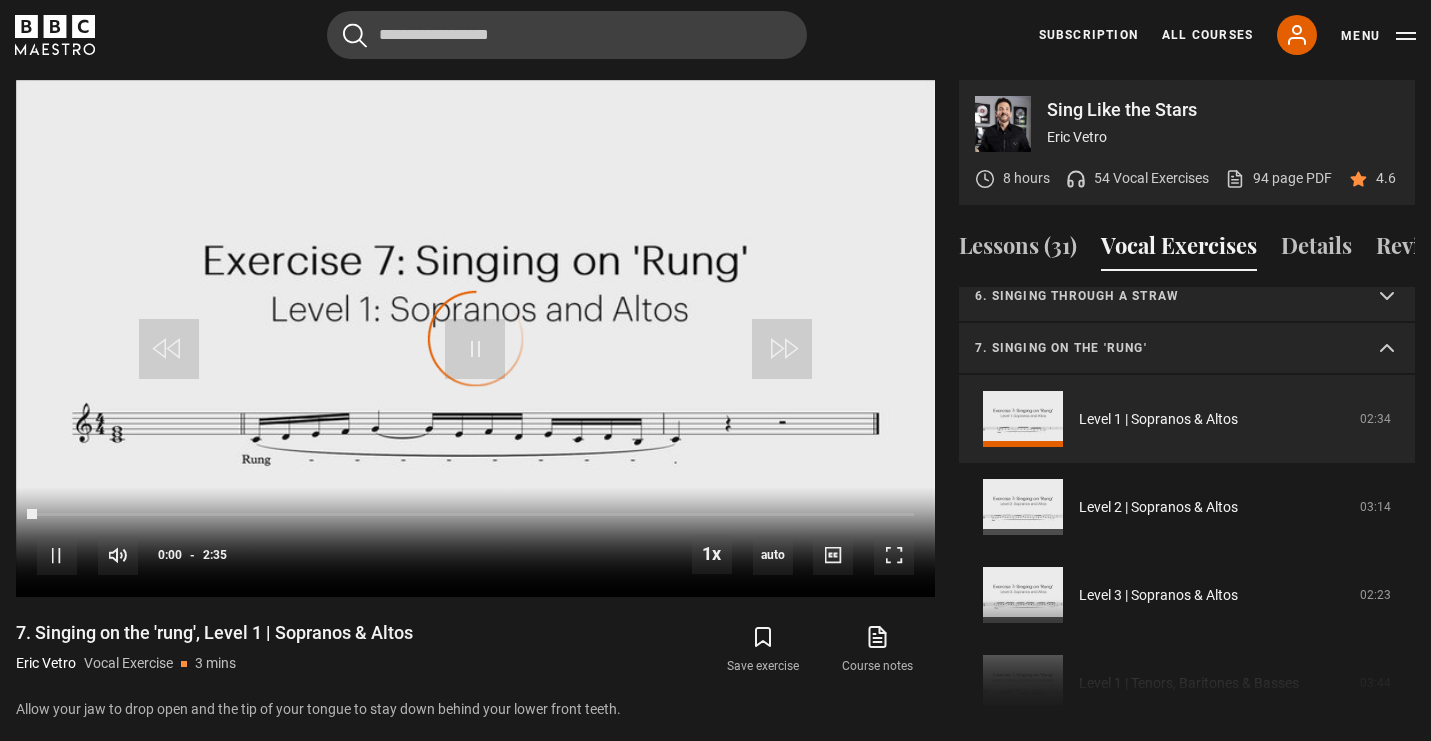 scroll, scrollTop: 0, scrollLeft: 0, axis: both 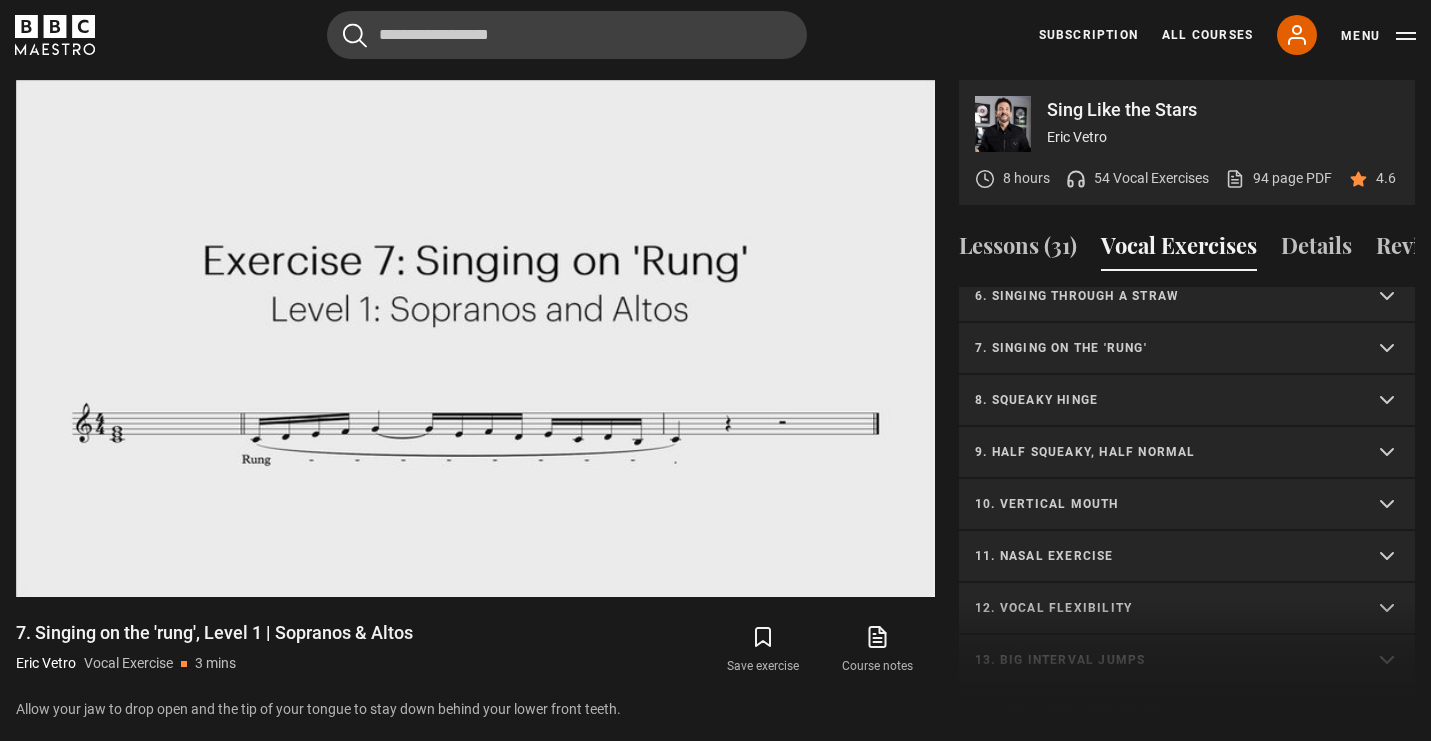 click on "8. Squeaky hinge" at bounding box center (1187, 401) 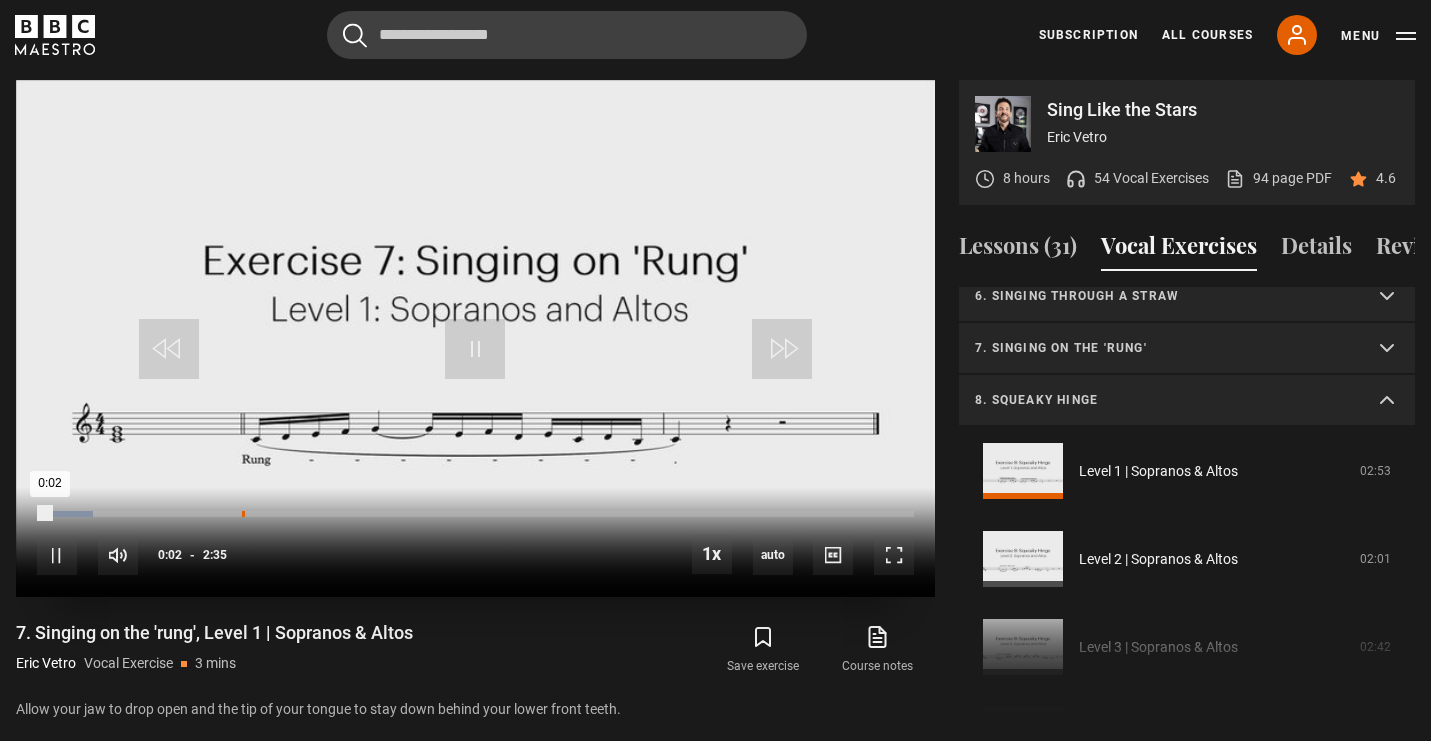 click on "Loaded :  6.45% 0:36 0:02" at bounding box center (475, 514) 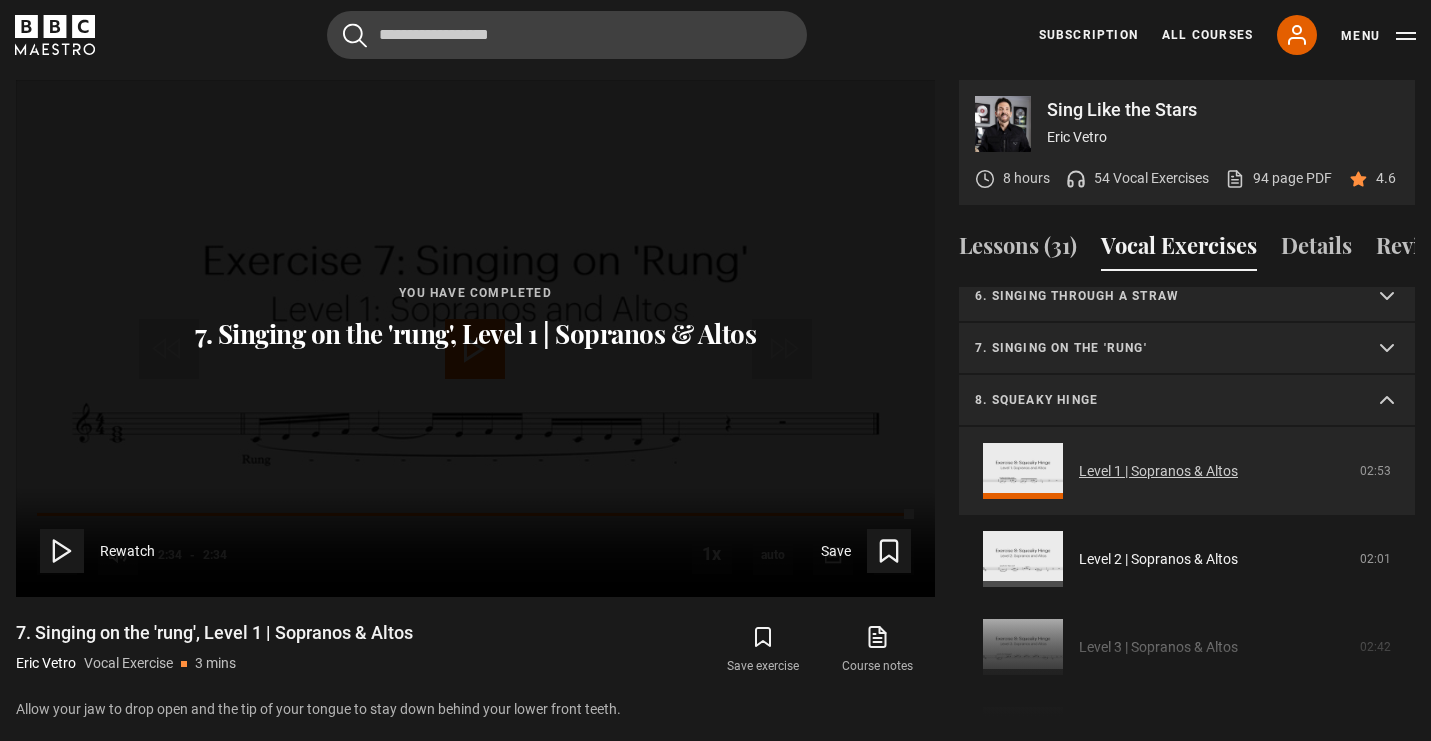 click on "Level 1 | Sopranos & Altos" at bounding box center (1158, 471) 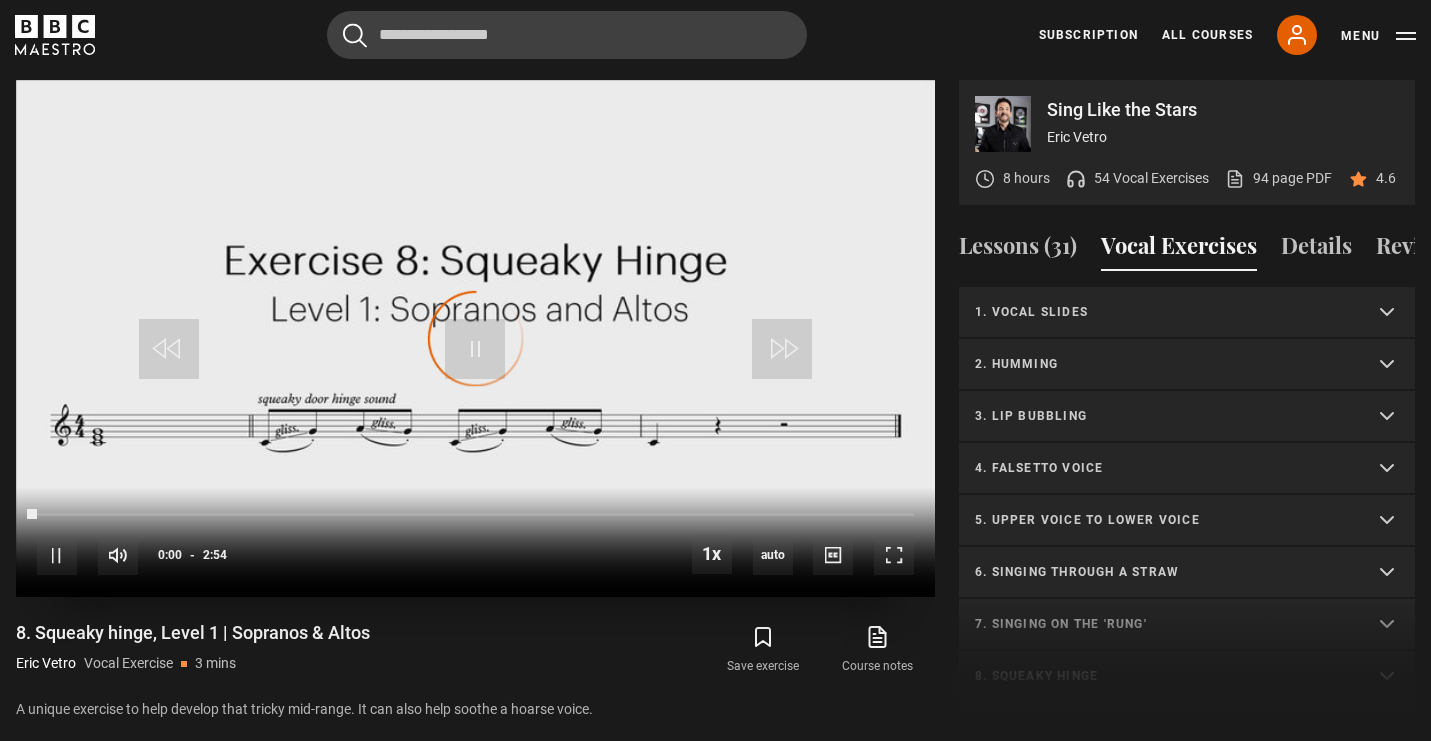 scroll, scrollTop: 957, scrollLeft: 0, axis: vertical 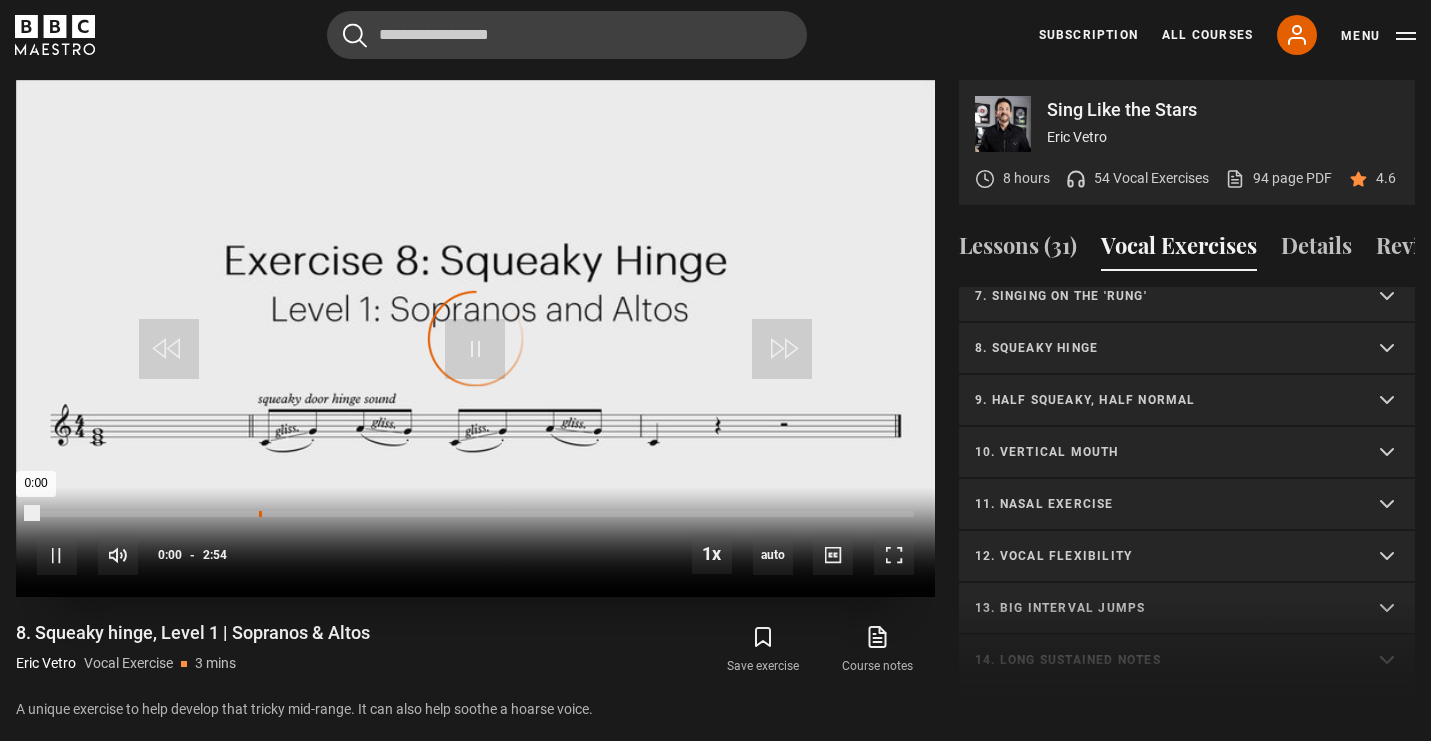 click on "Loaded :  0.00% 0:44 0:00" at bounding box center (475, 514) 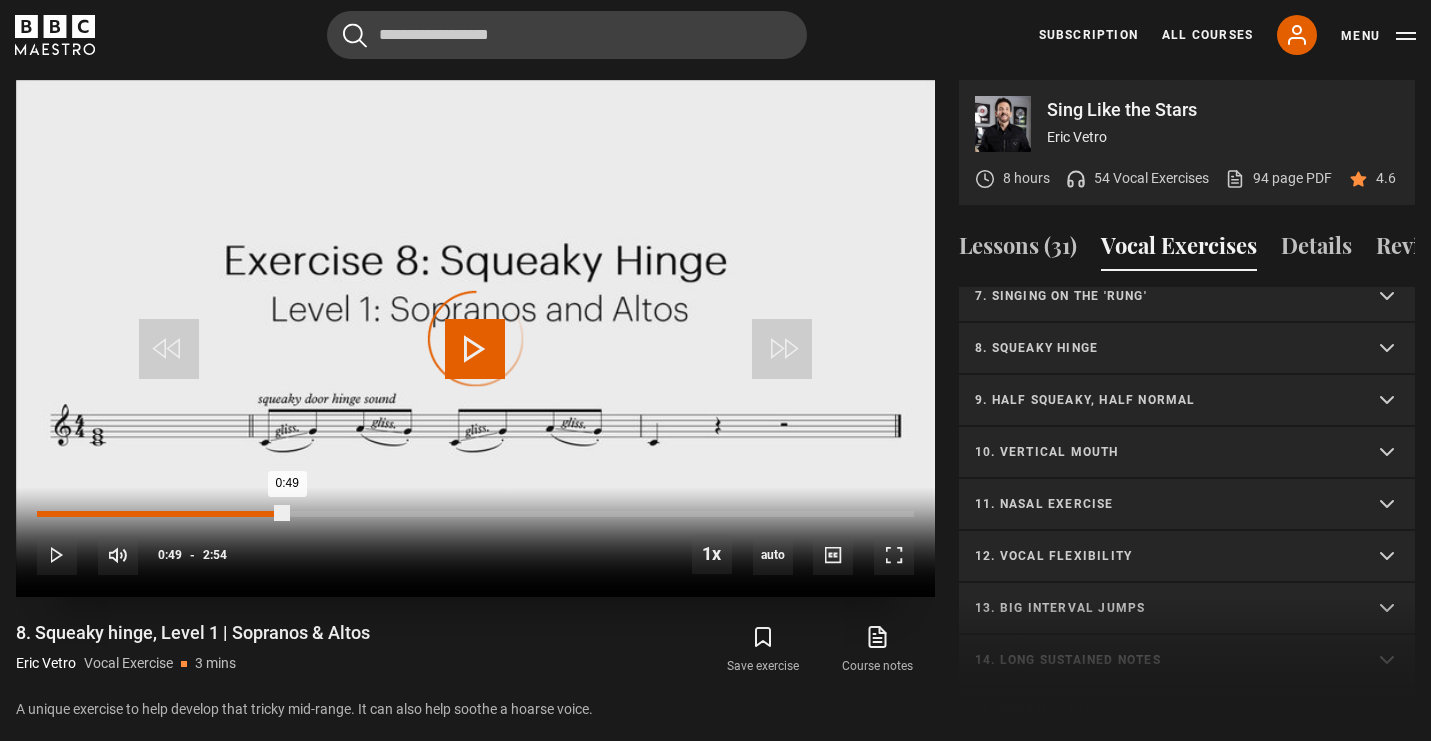 click on "Loaded :  28.74% 0:49 0:49" at bounding box center [475, 514] 